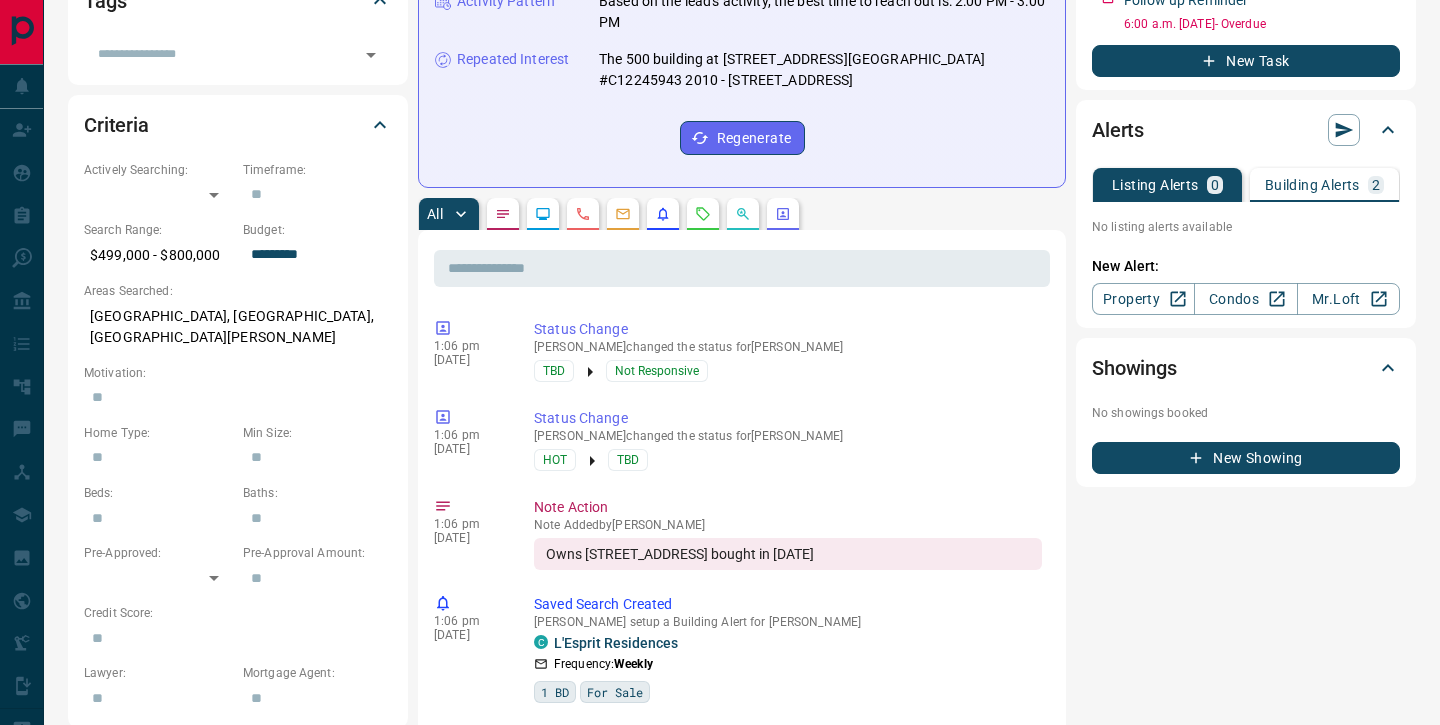 scroll, scrollTop: 585, scrollLeft: 0, axis: vertical 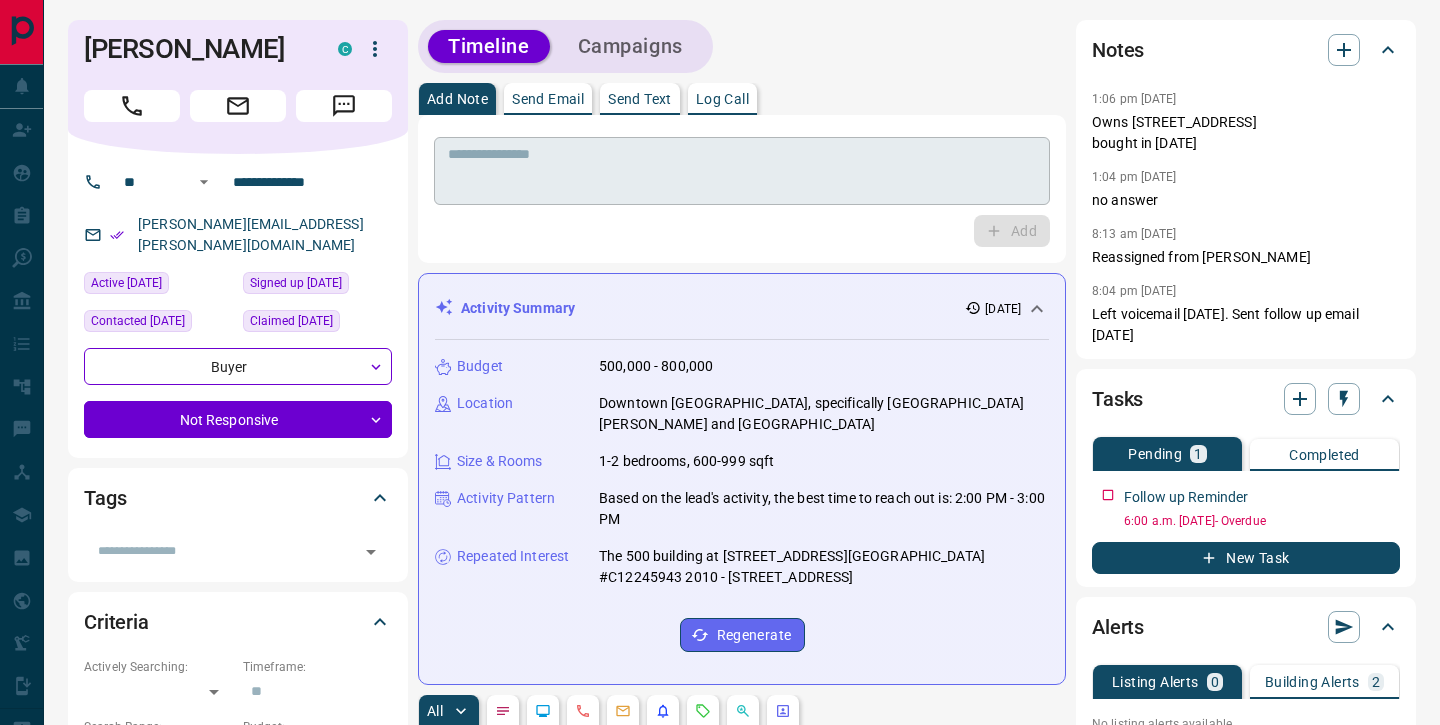 click at bounding box center (742, 171) 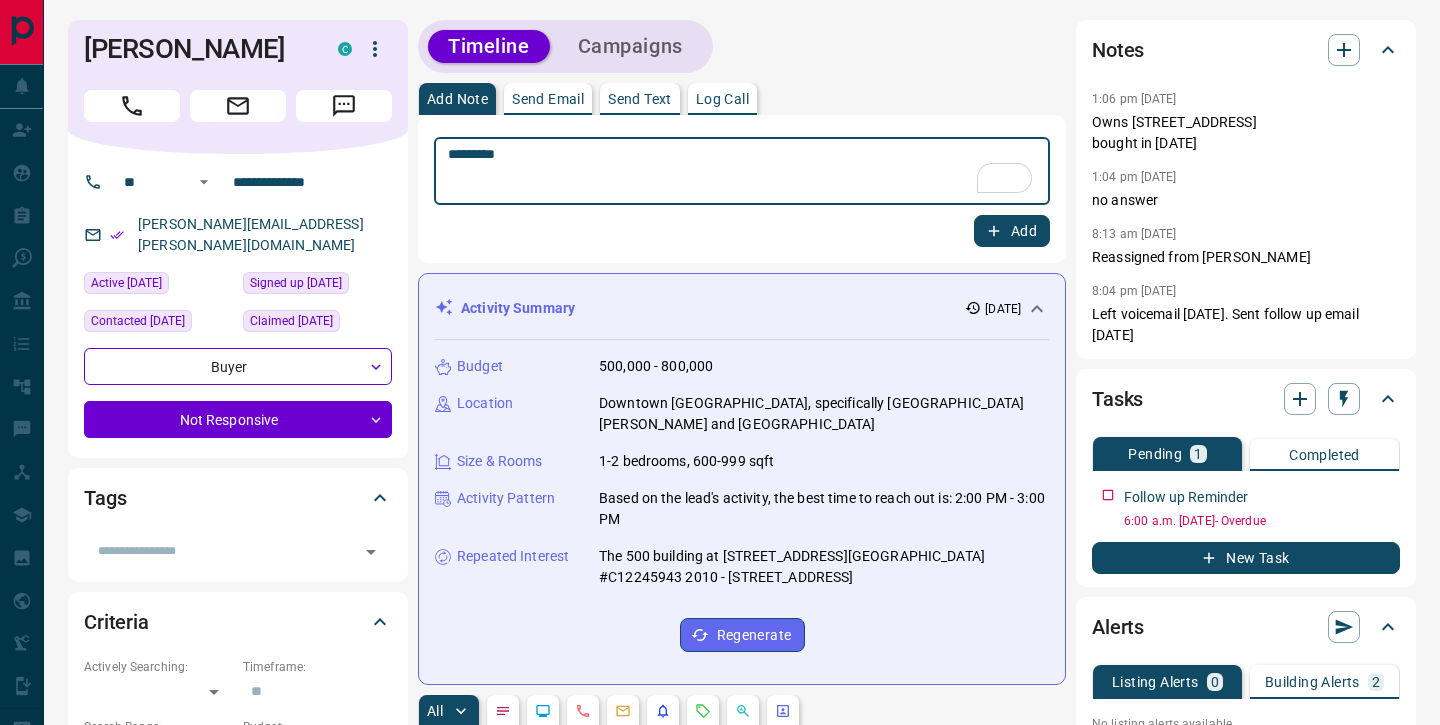 type on "*********" 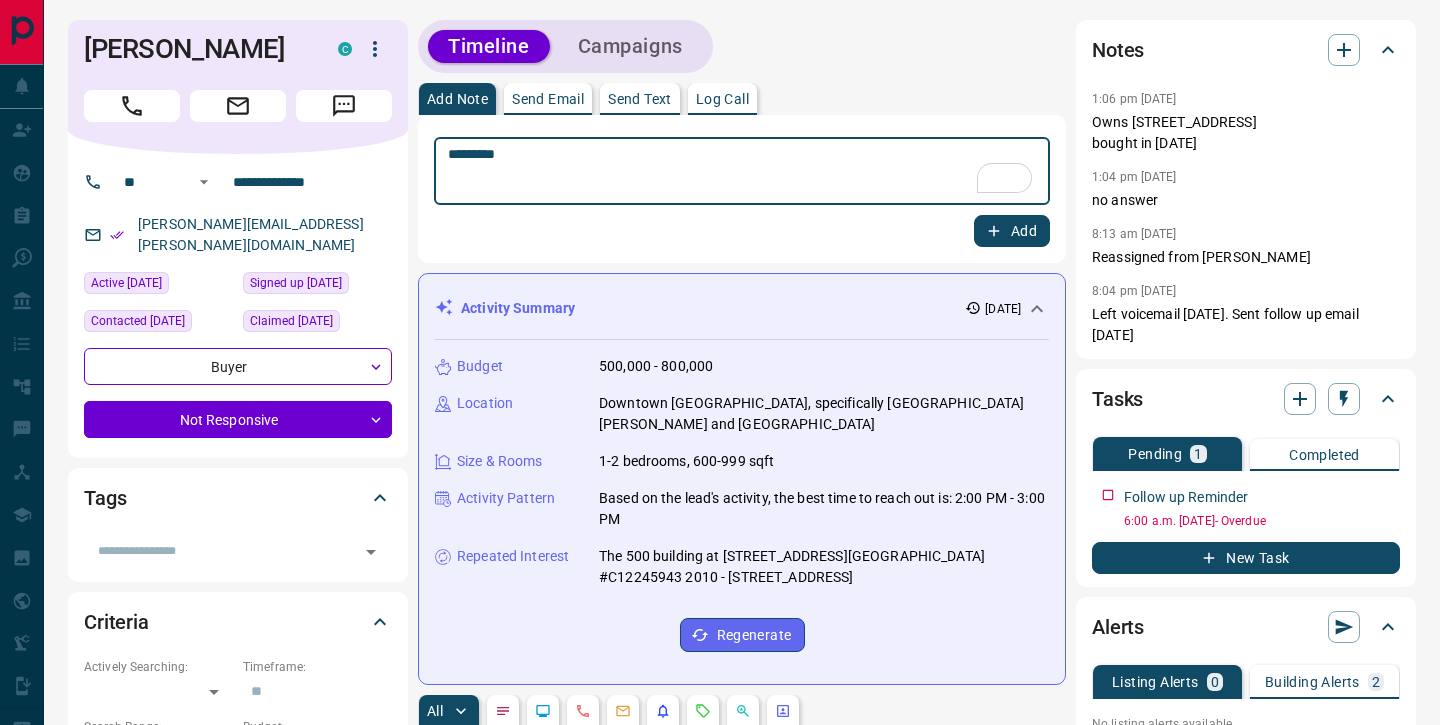 click on "Add" at bounding box center (1012, 231) 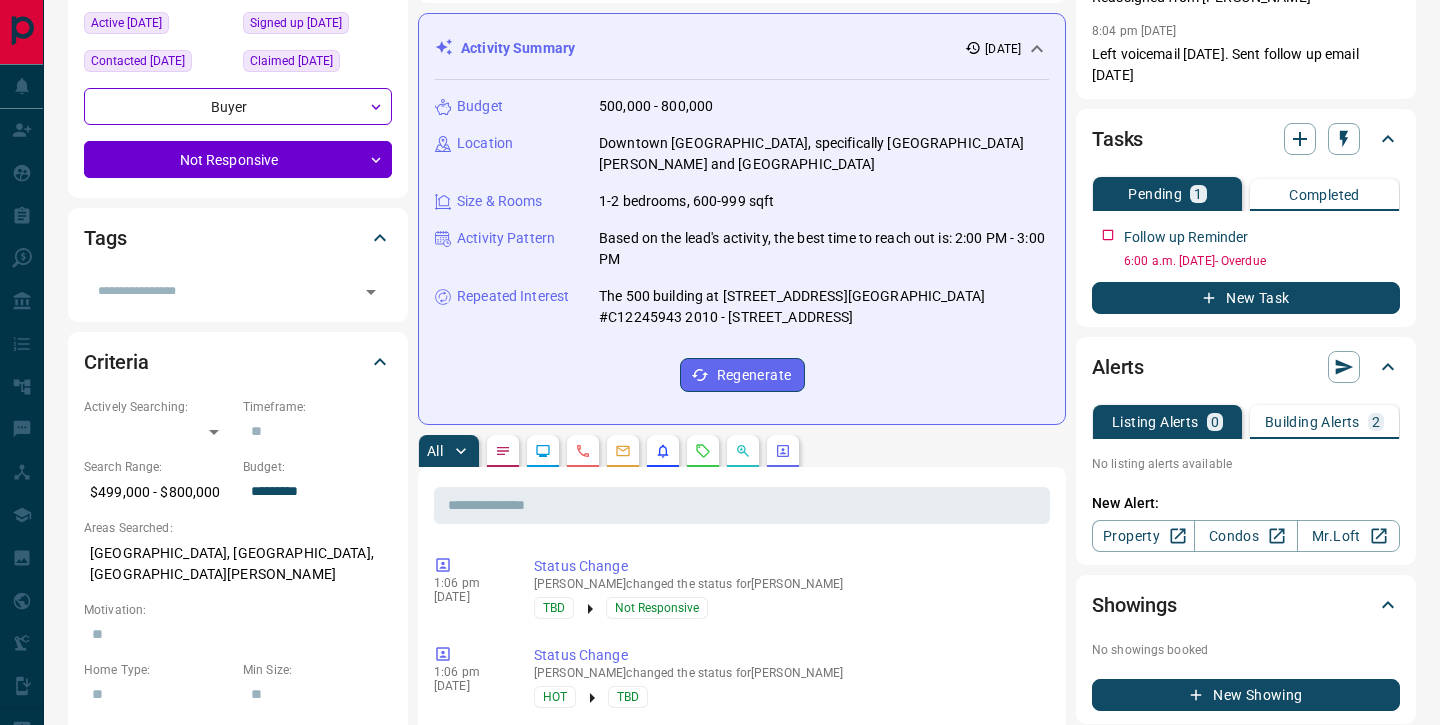scroll, scrollTop: 262, scrollLeft: 0, axis: vertical 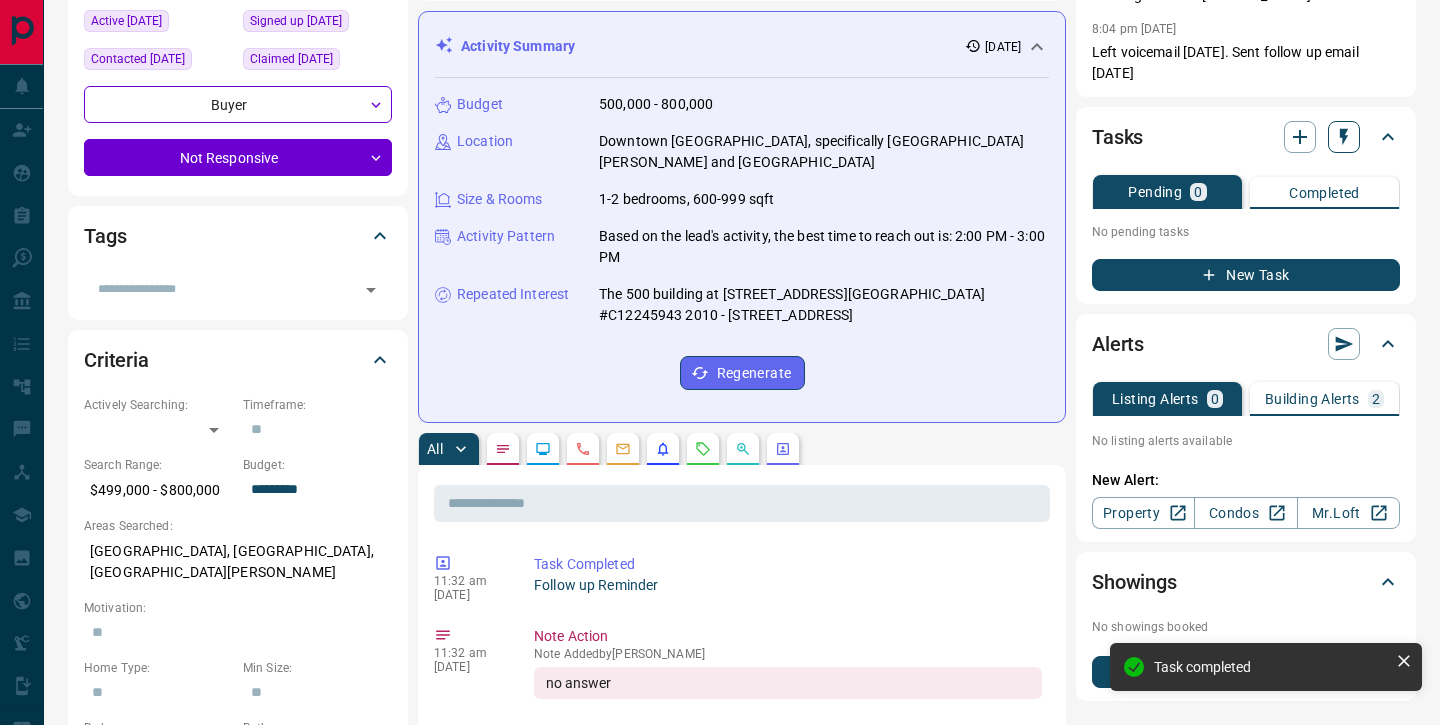 click 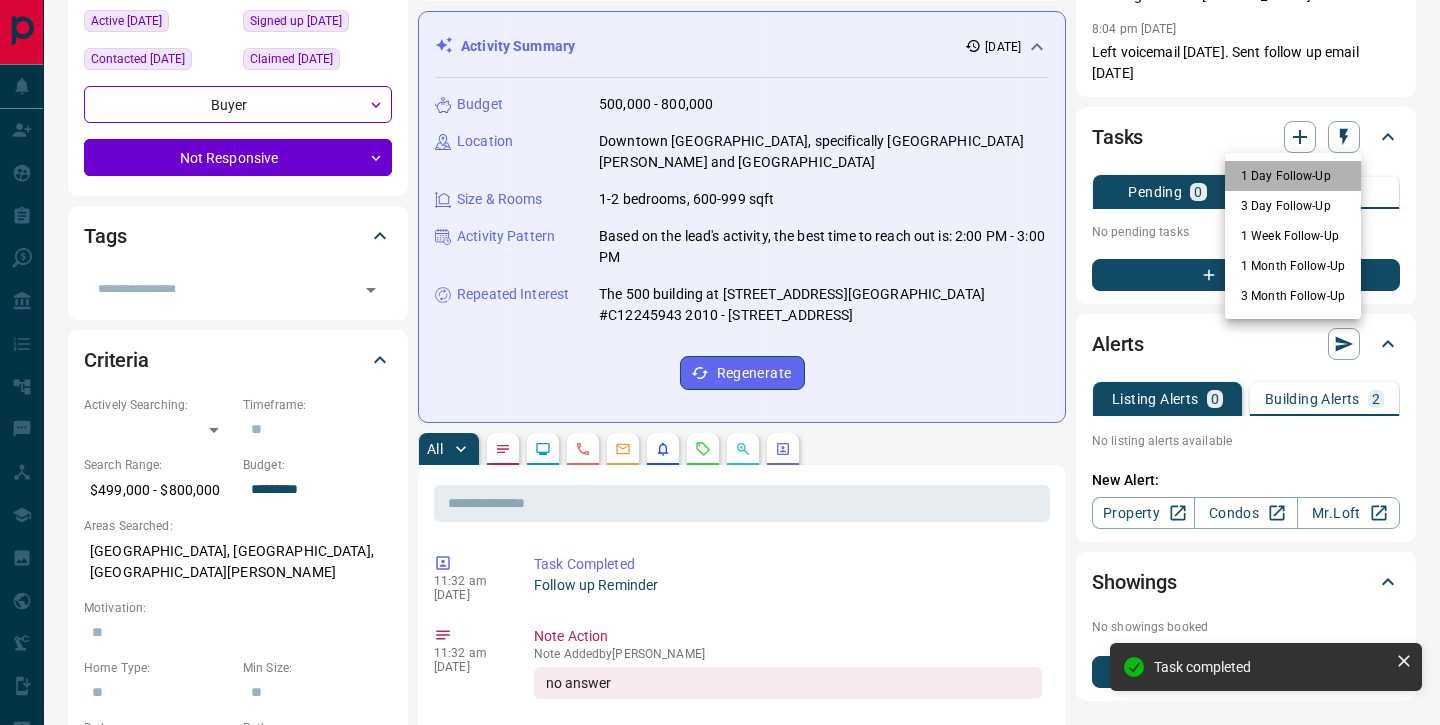 click on "1 Day Follow-Up" at bounding box center (1293, 176) 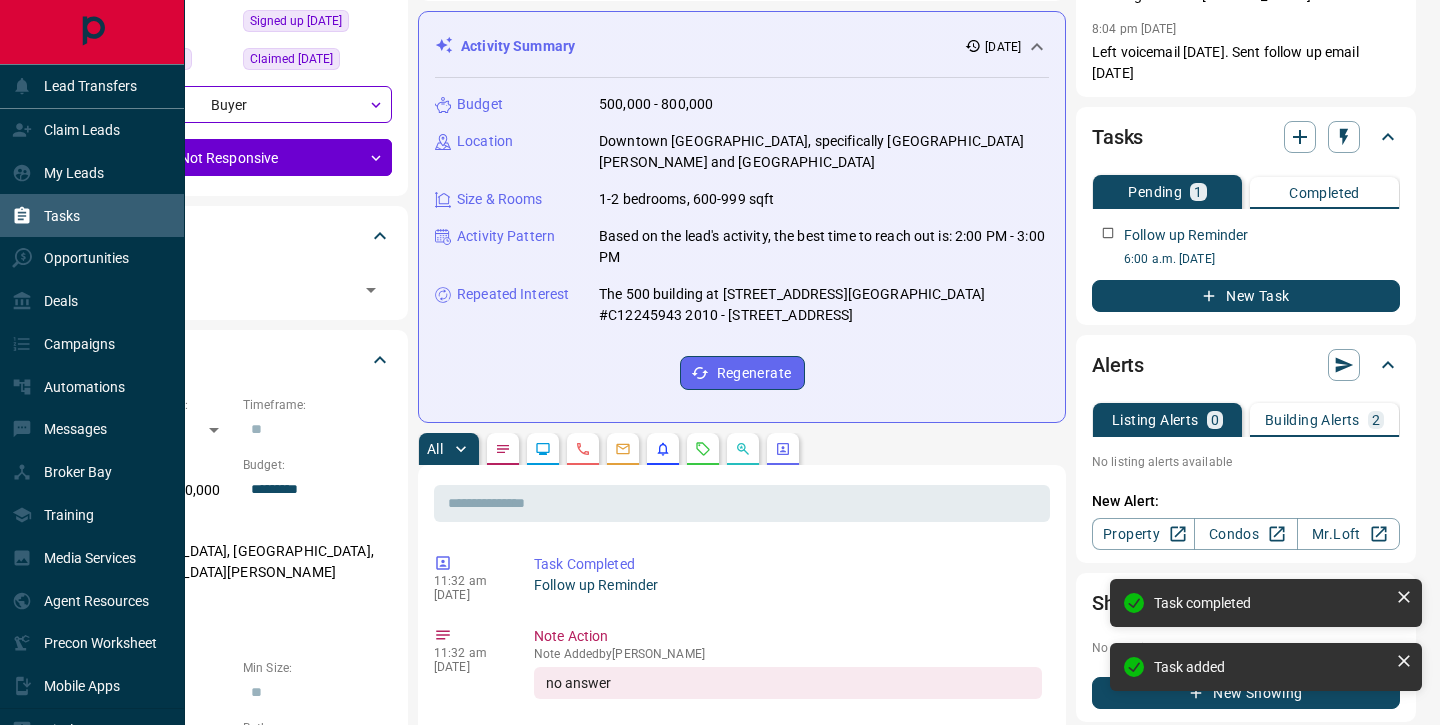 click 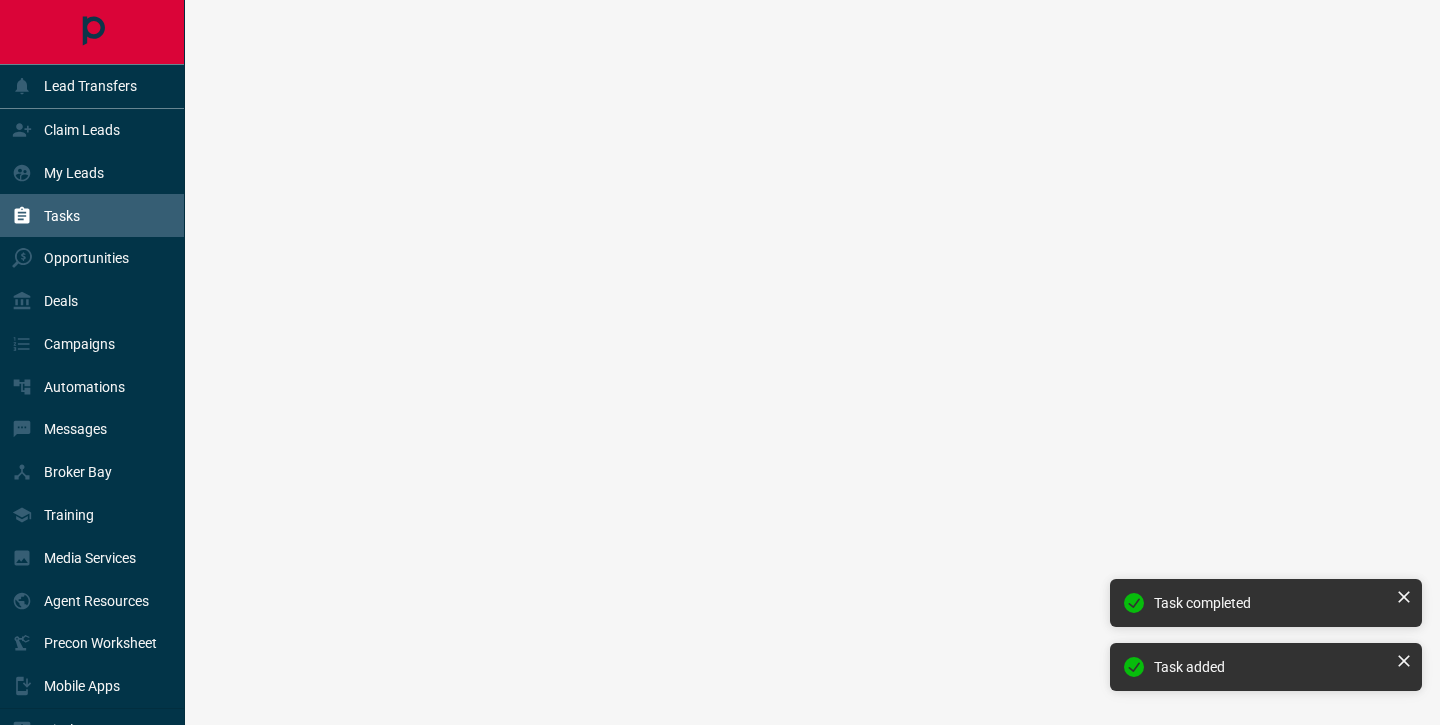 scroll, scrollTop: 0, scrollLeft: 0, axis: both 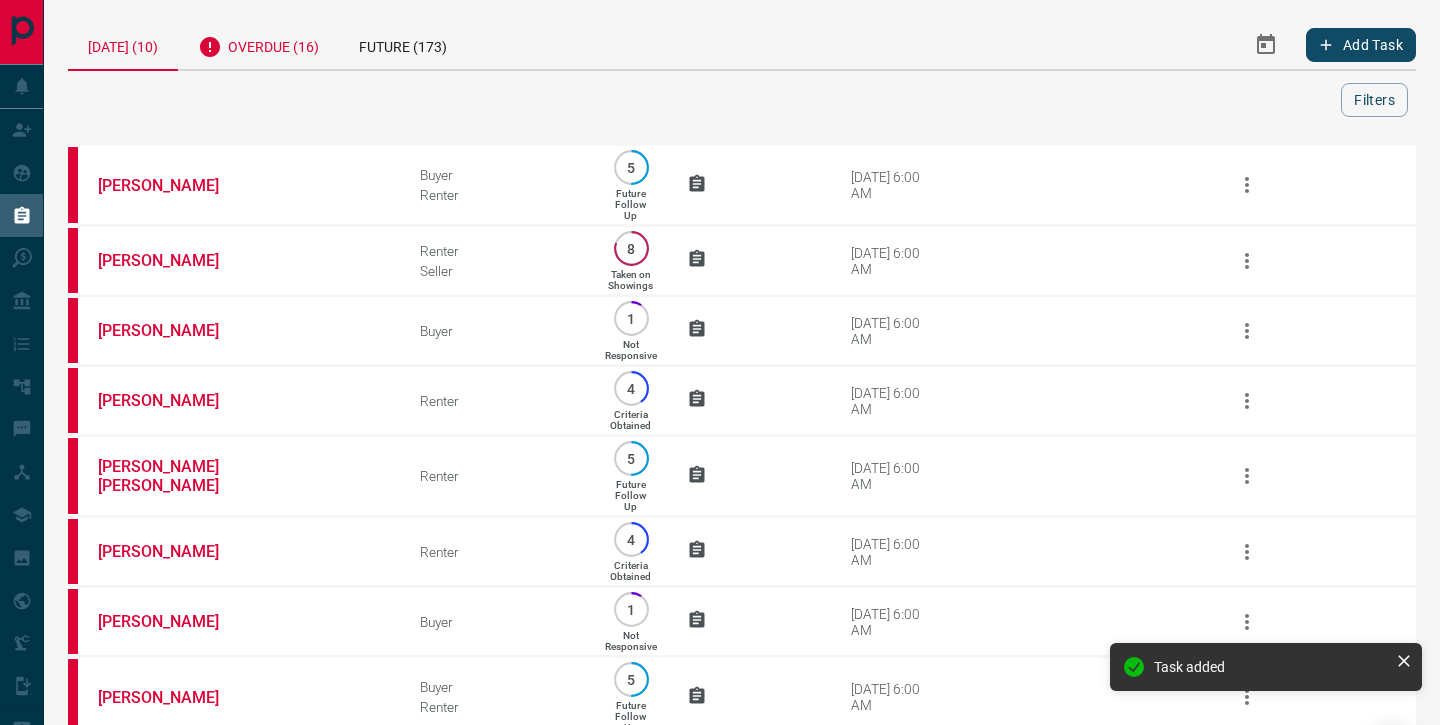 click on "Overdue (16)" at bounding box center (258, 44) 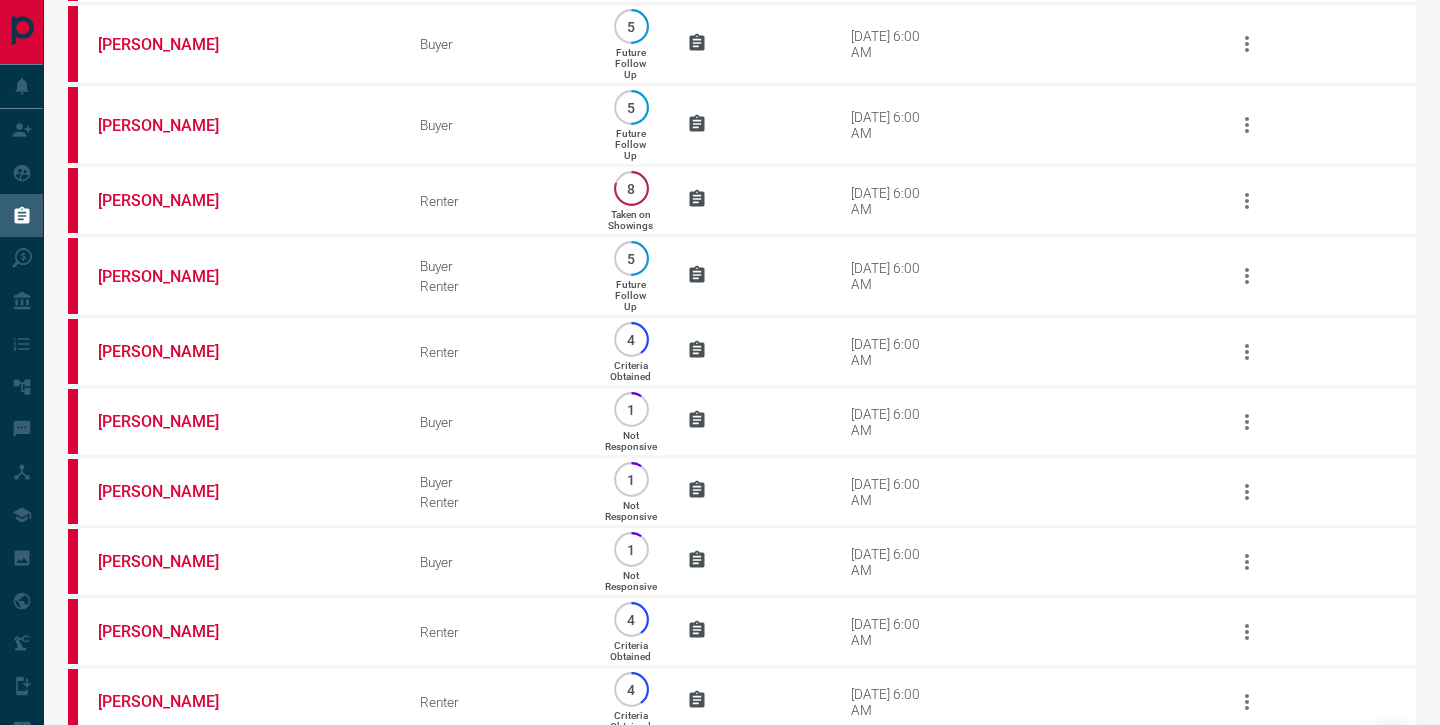 scroll, scrollTop: 319, scrollLeft: 0, axis: vertical 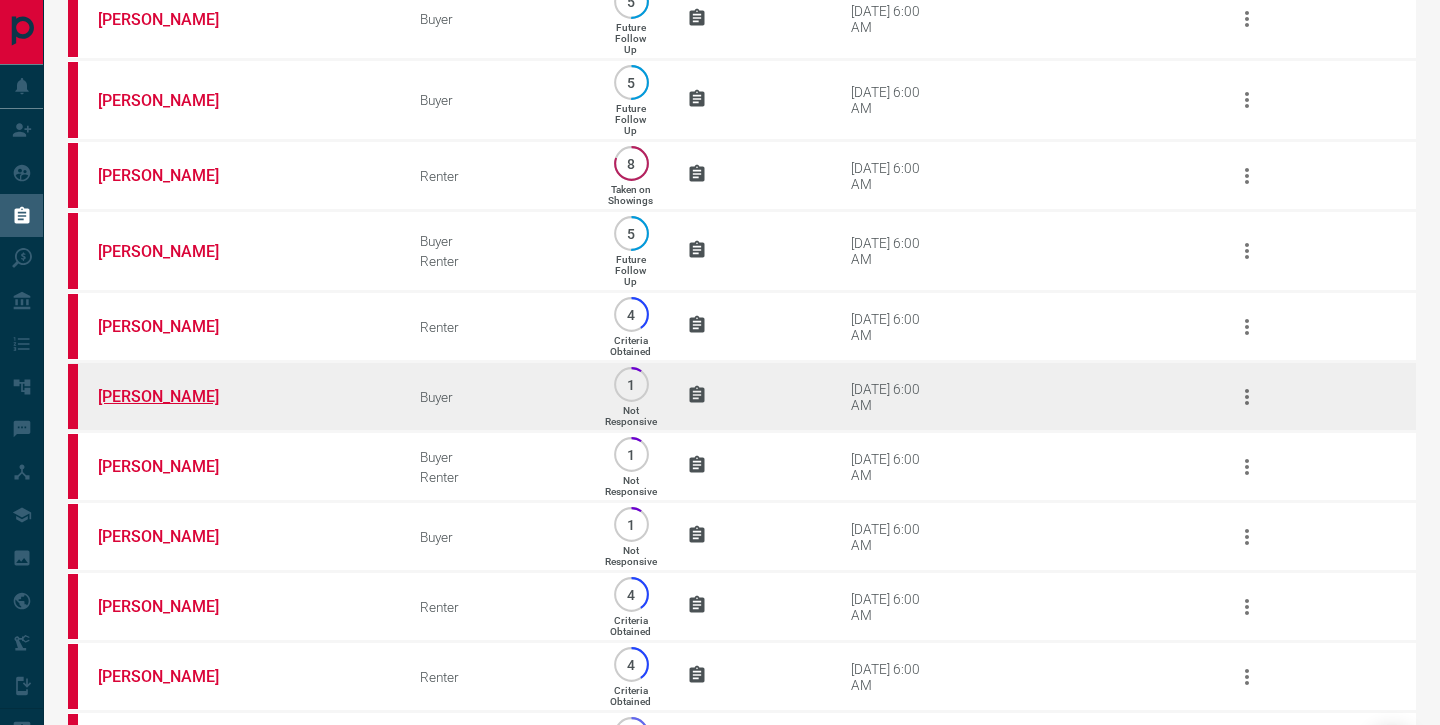 click on "[PERSON_NAME]" at bounding box center (173, 396) 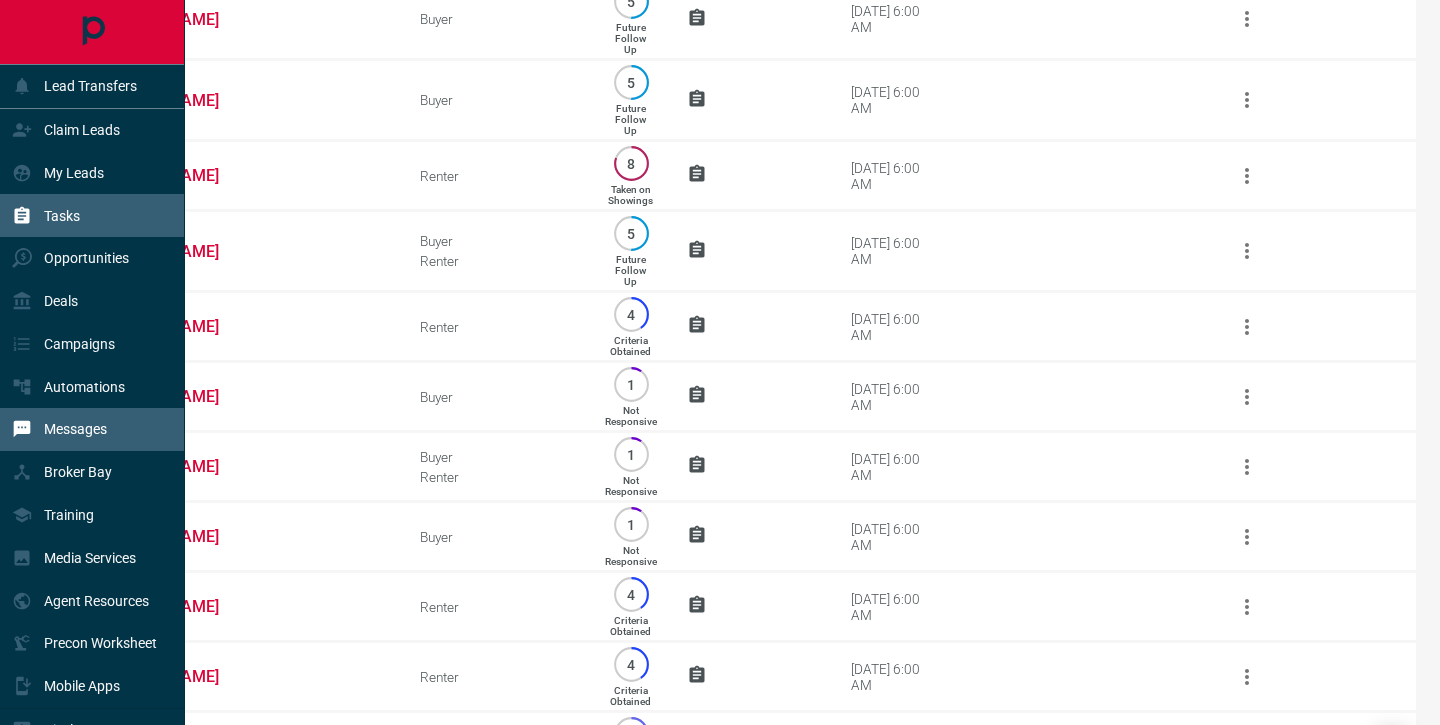 click on "Messages" at bounding box center (75, 429) 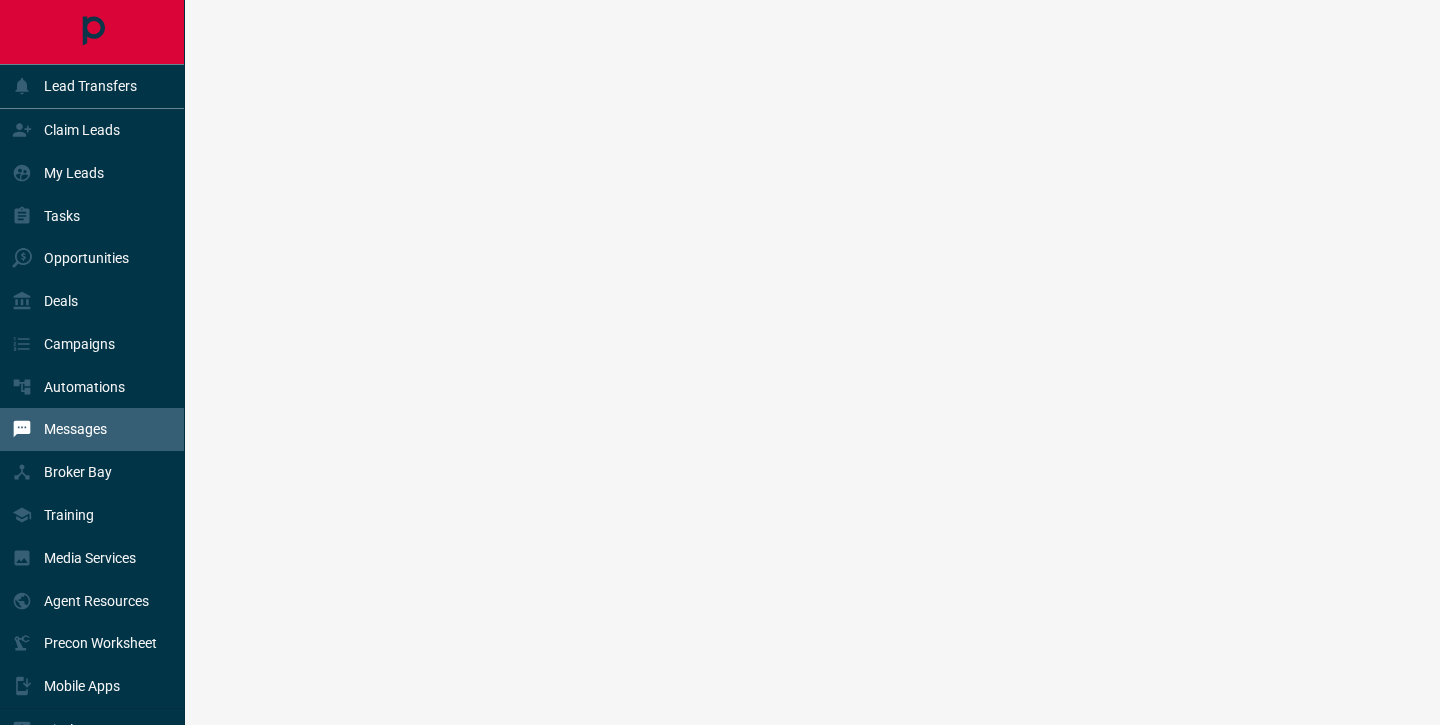 scroll, scrollTop: 0, scrollLeft: 0, axis: both 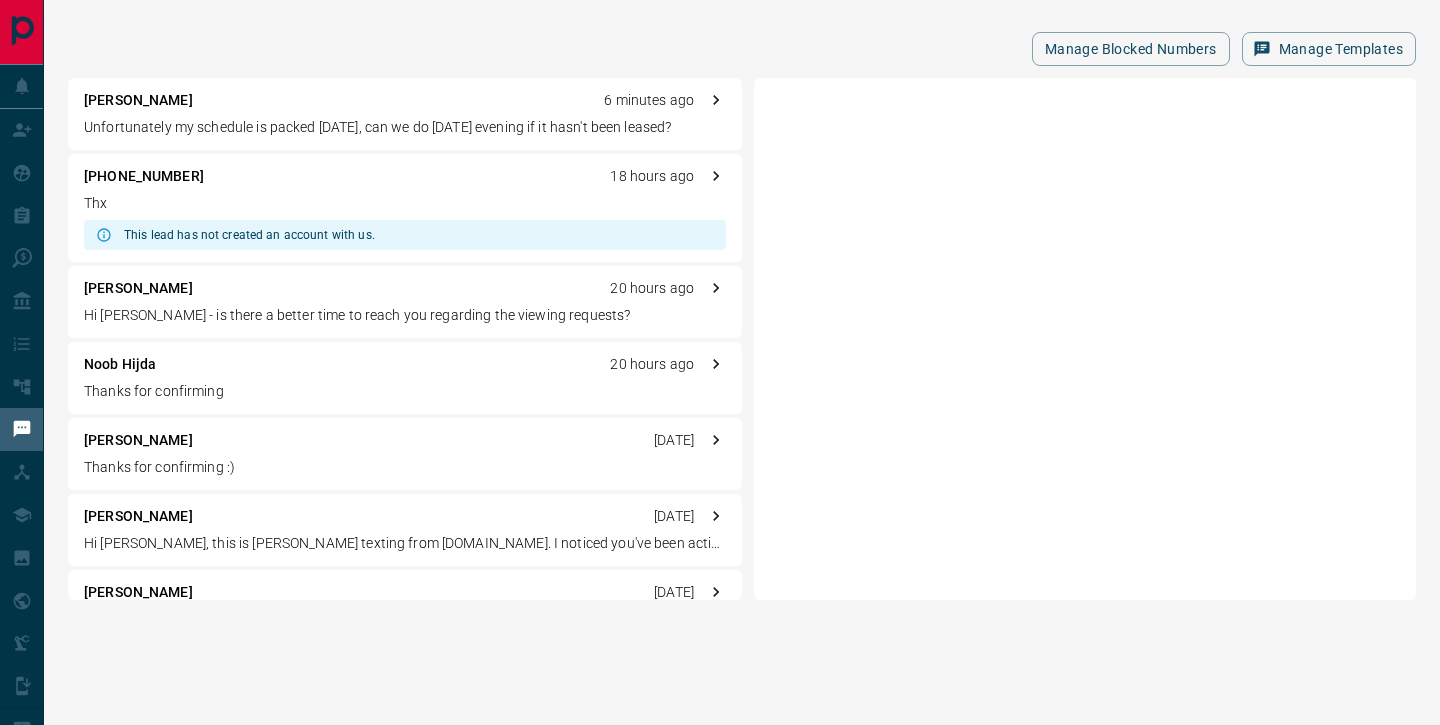 click on "Unfortunately my schedule is packed [DATE], can we do [DATE] evening if it hasn't been leased?" at bounding box center [405, 127] 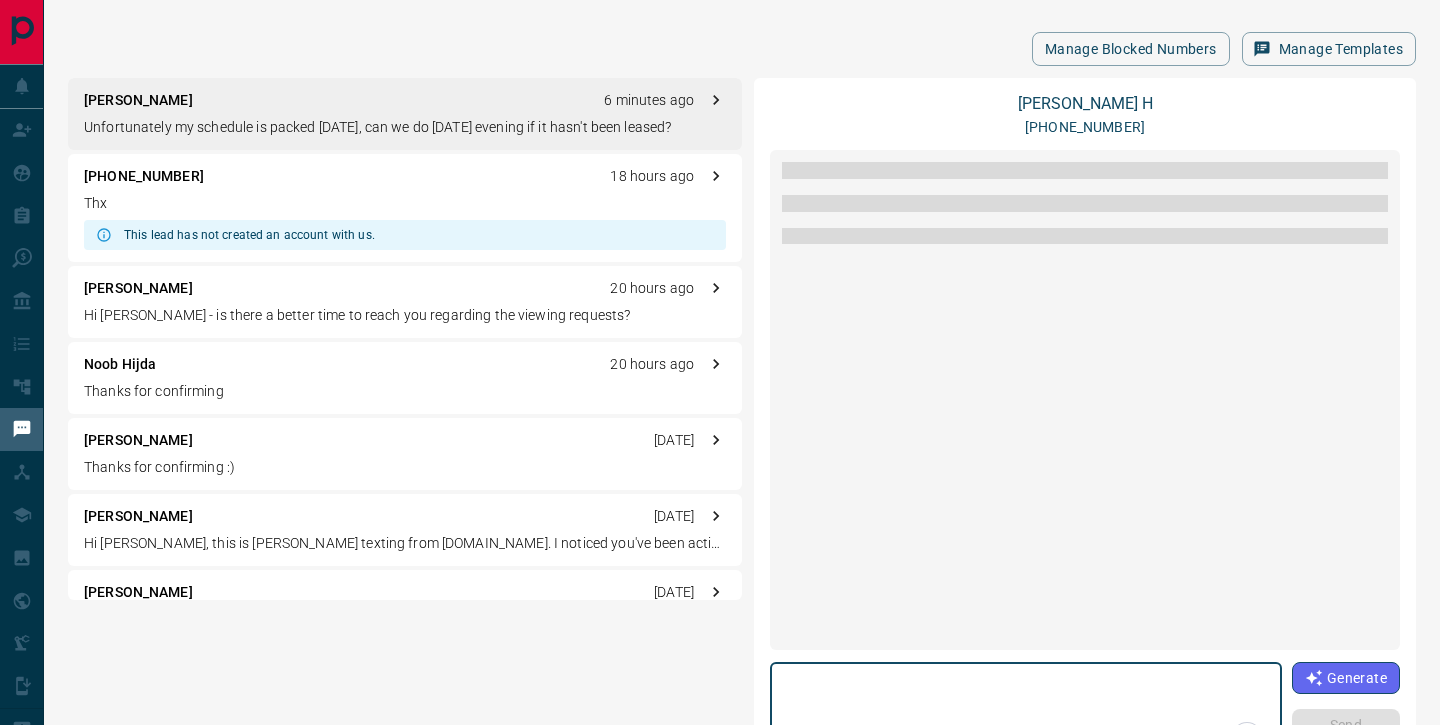 scroll, scrollTop: 2402, scrollLeft: 0, axis: vertical 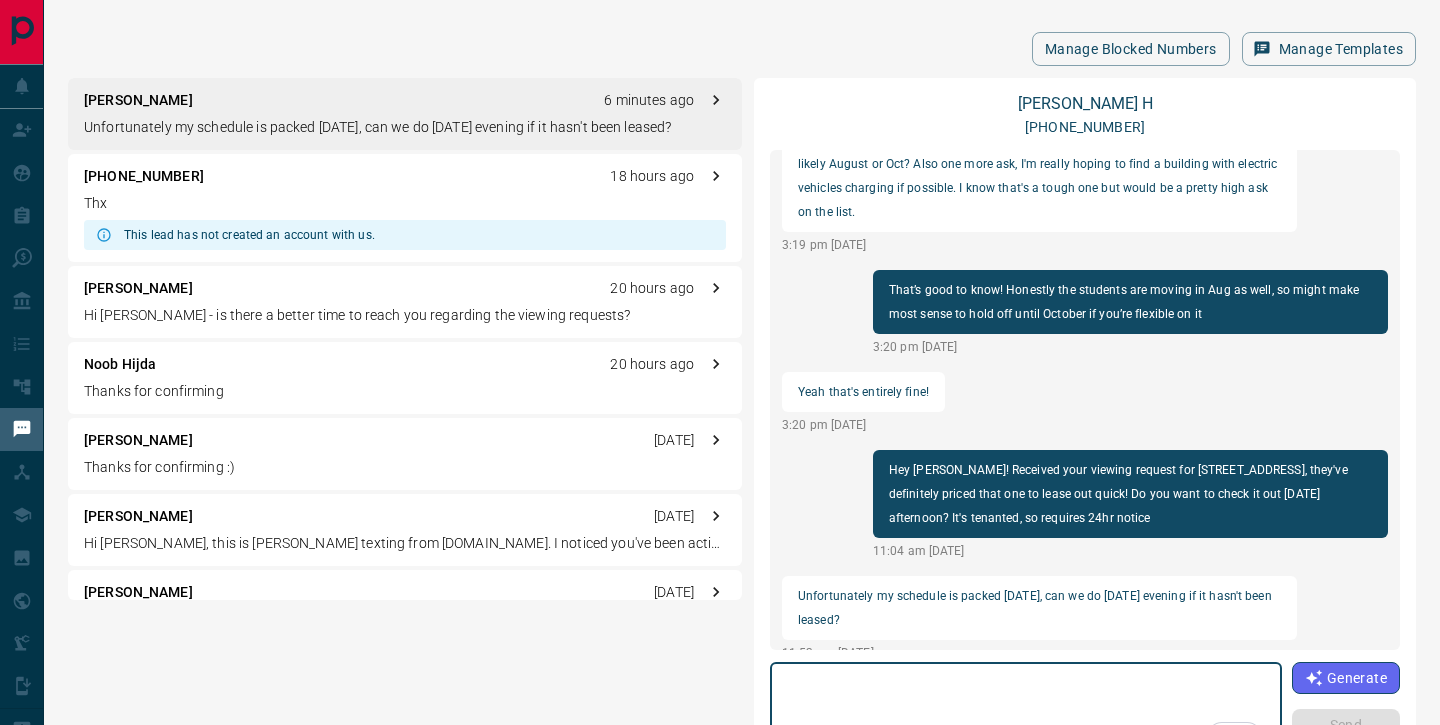click at bounding box center [1026, 713] 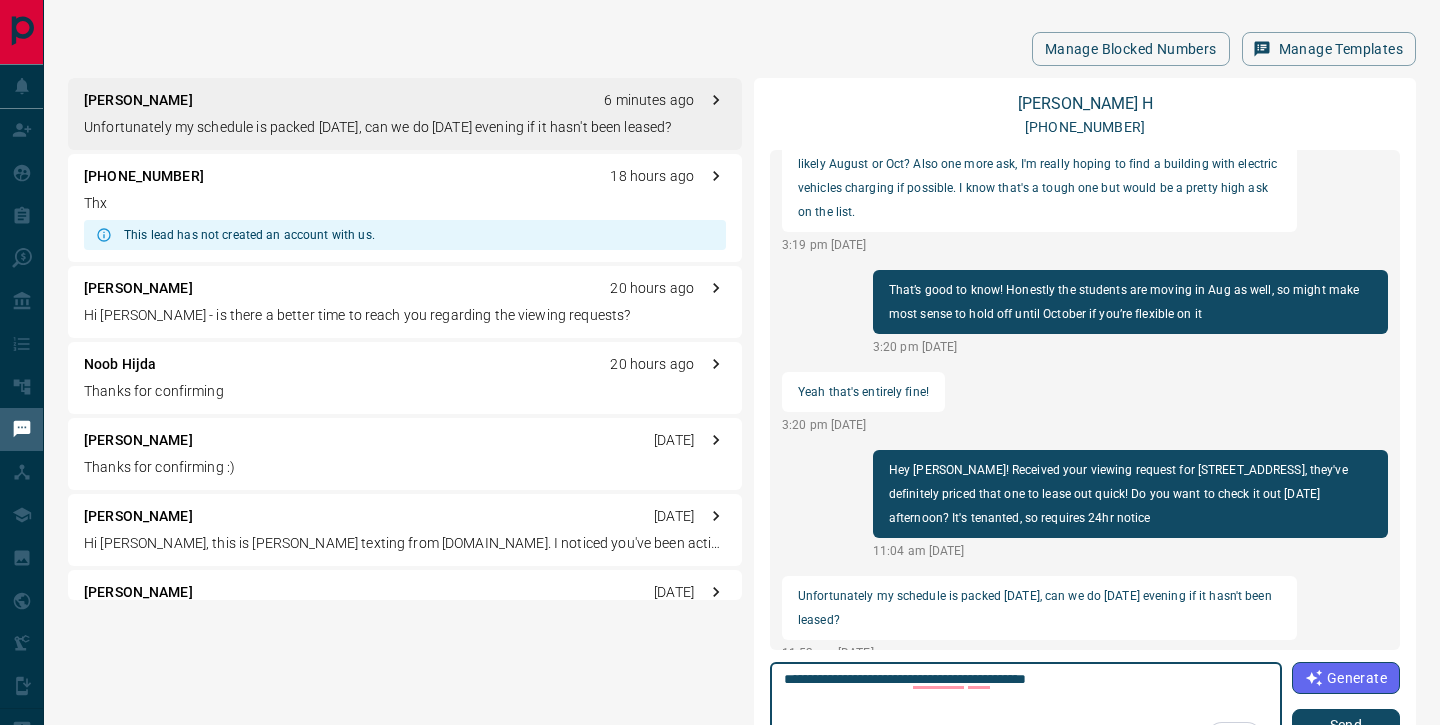 type on "**********" 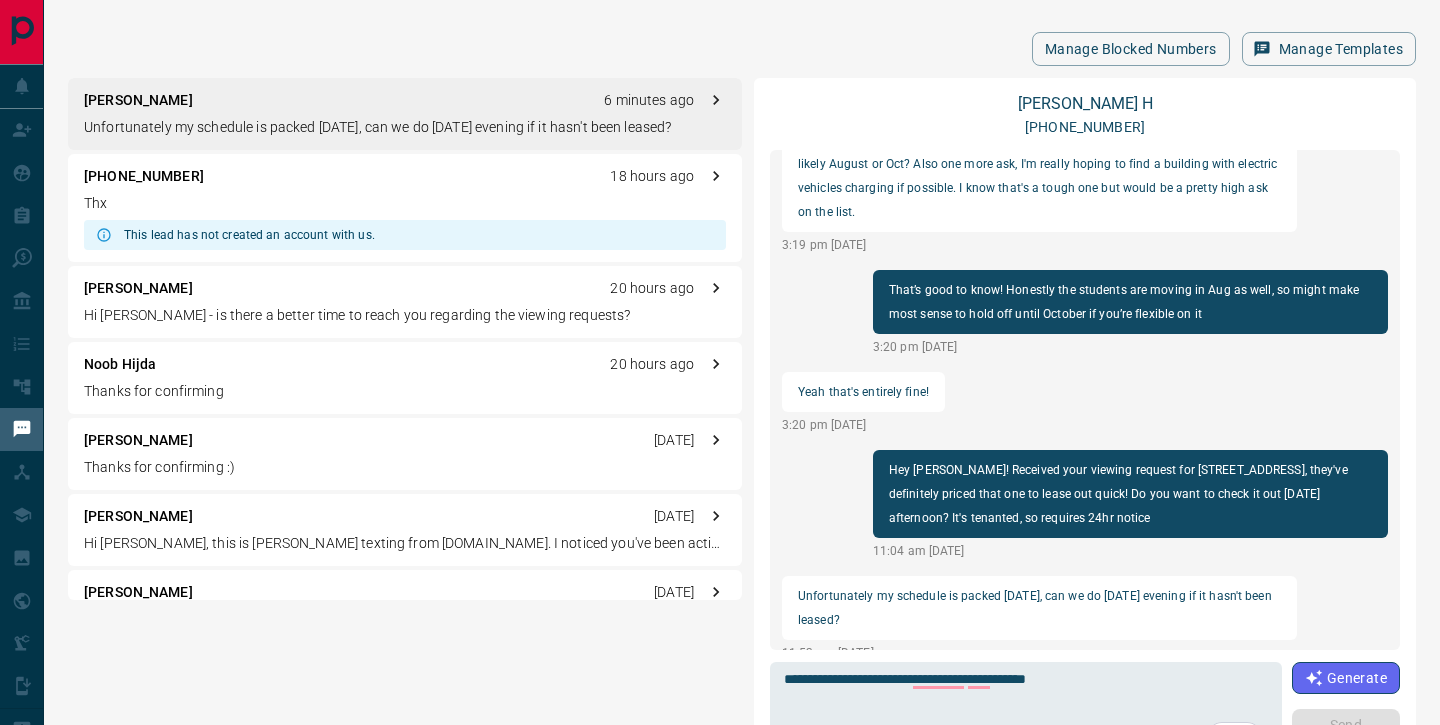 type 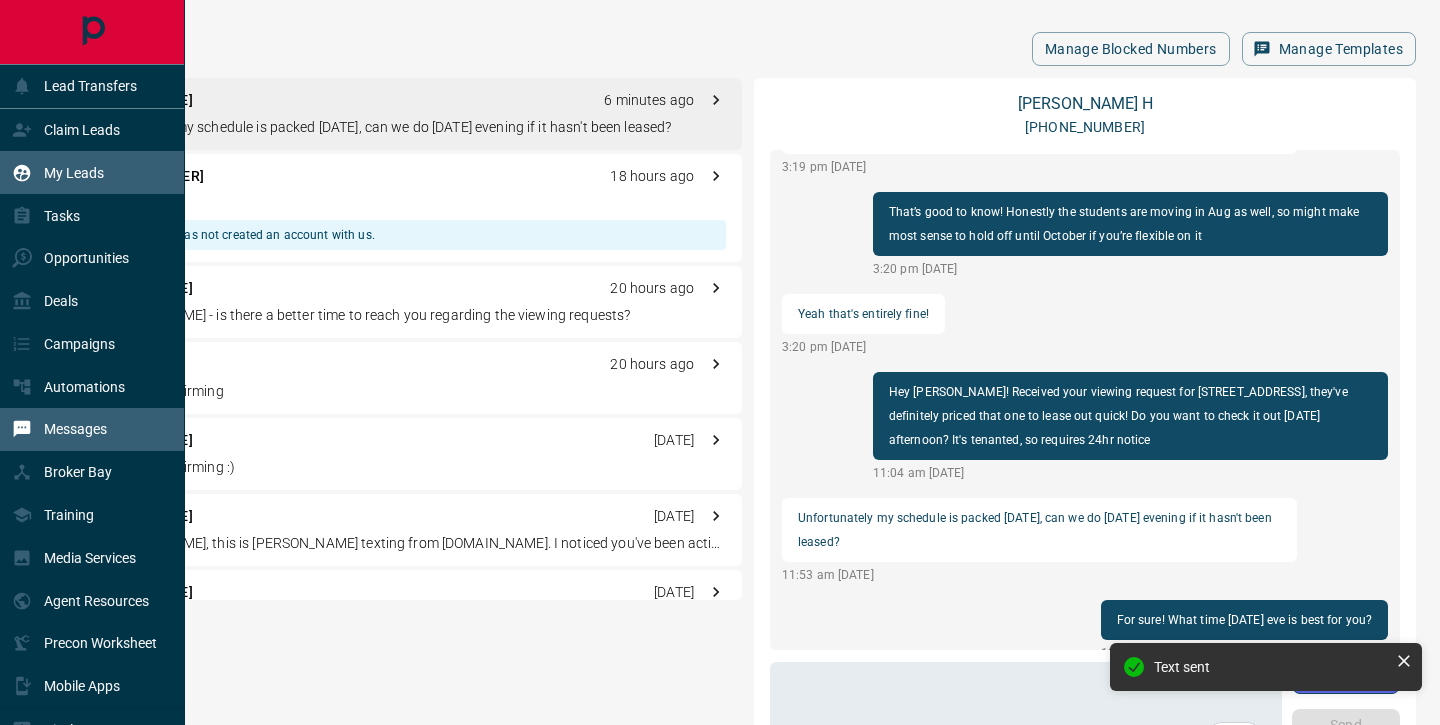 click on "My Leads" at bounding box center (58, 172) 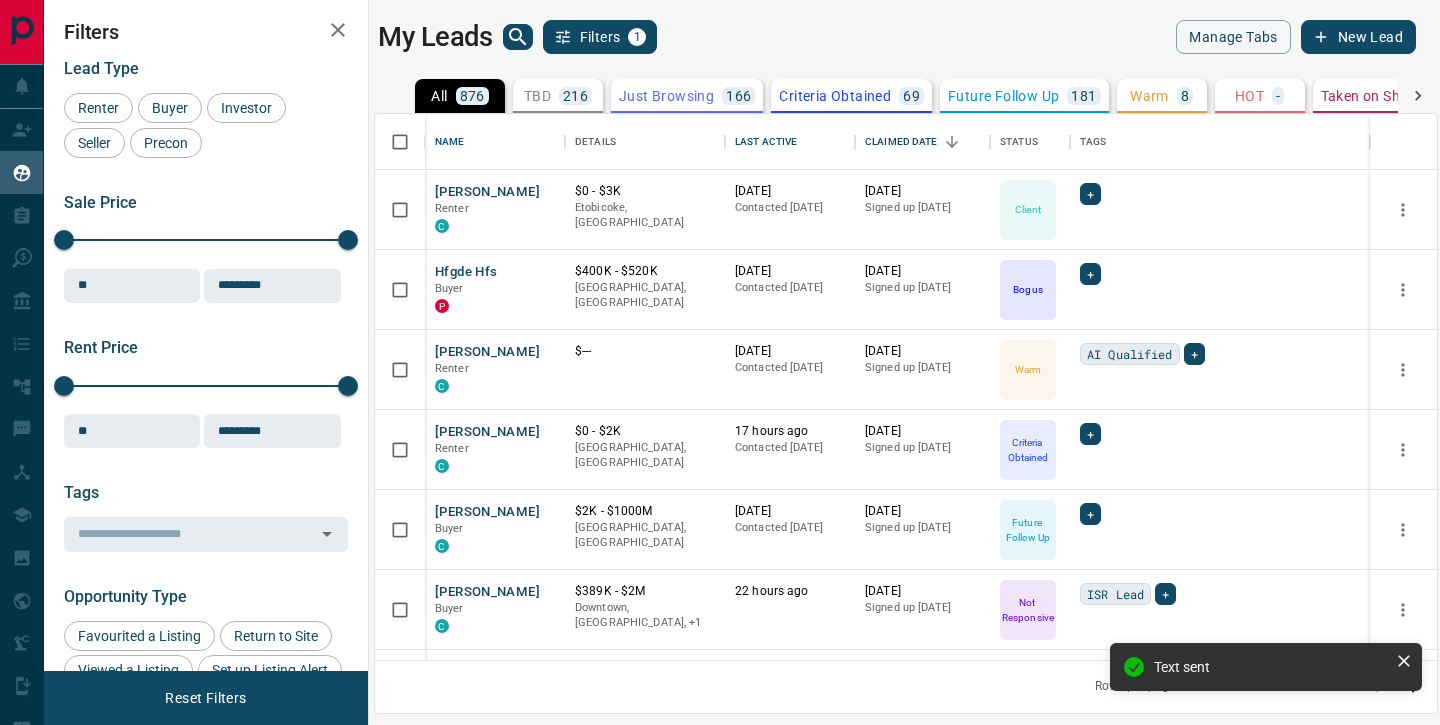 scroll, scrollTop: 1, scrollLeft: 1, axis: both 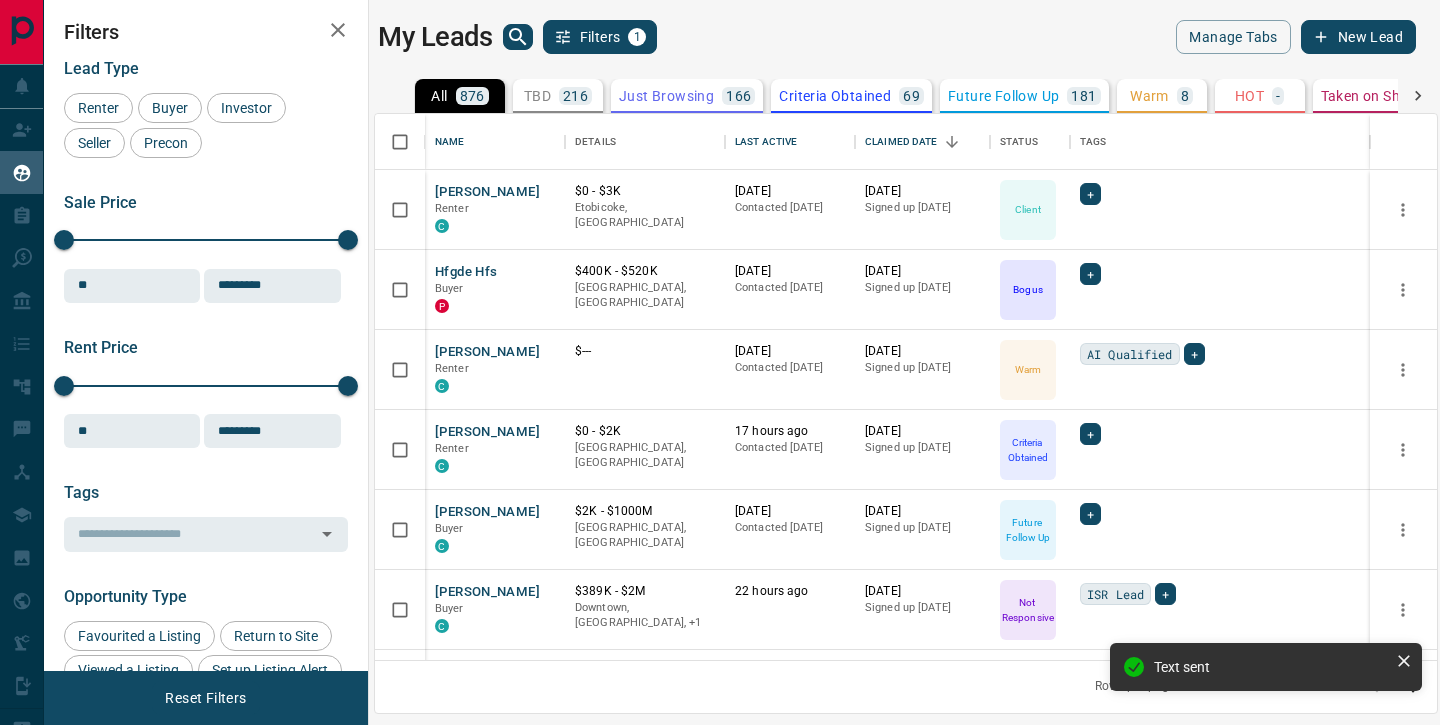 click 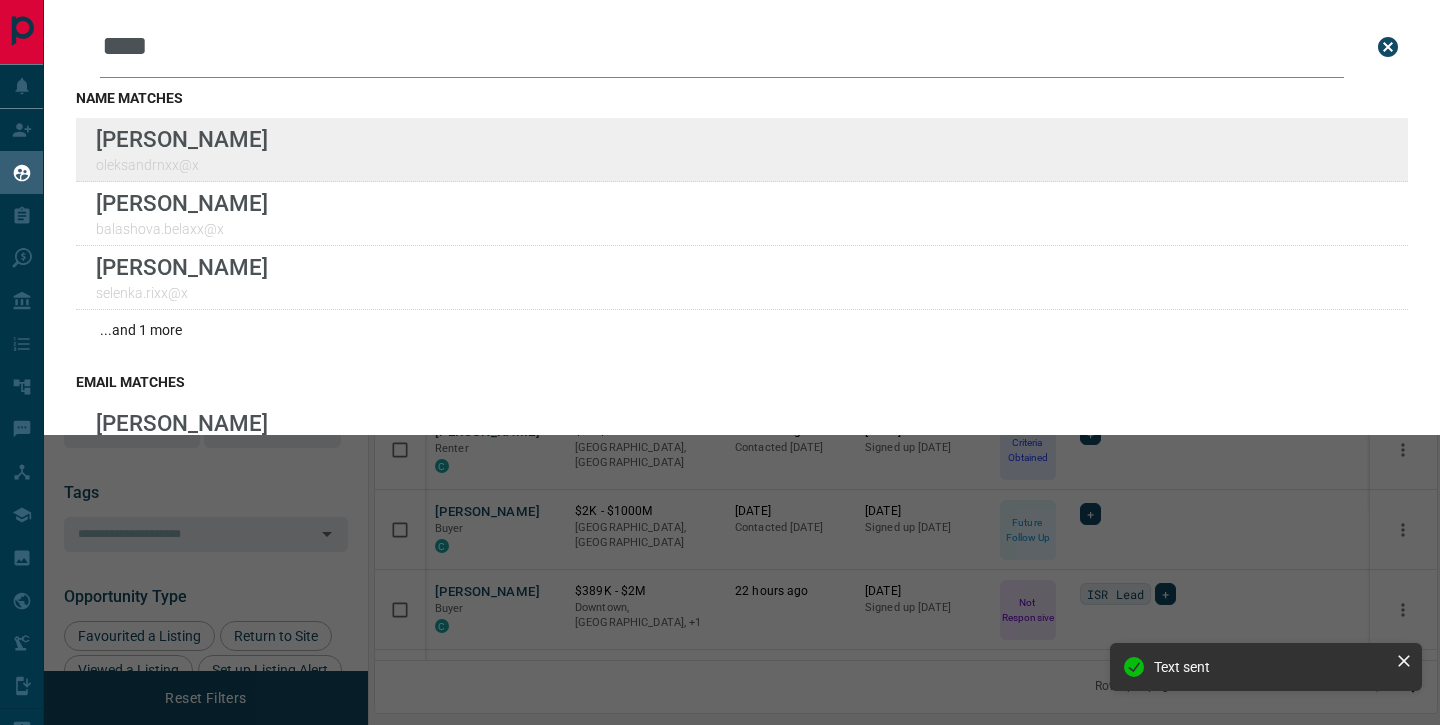type on "****" 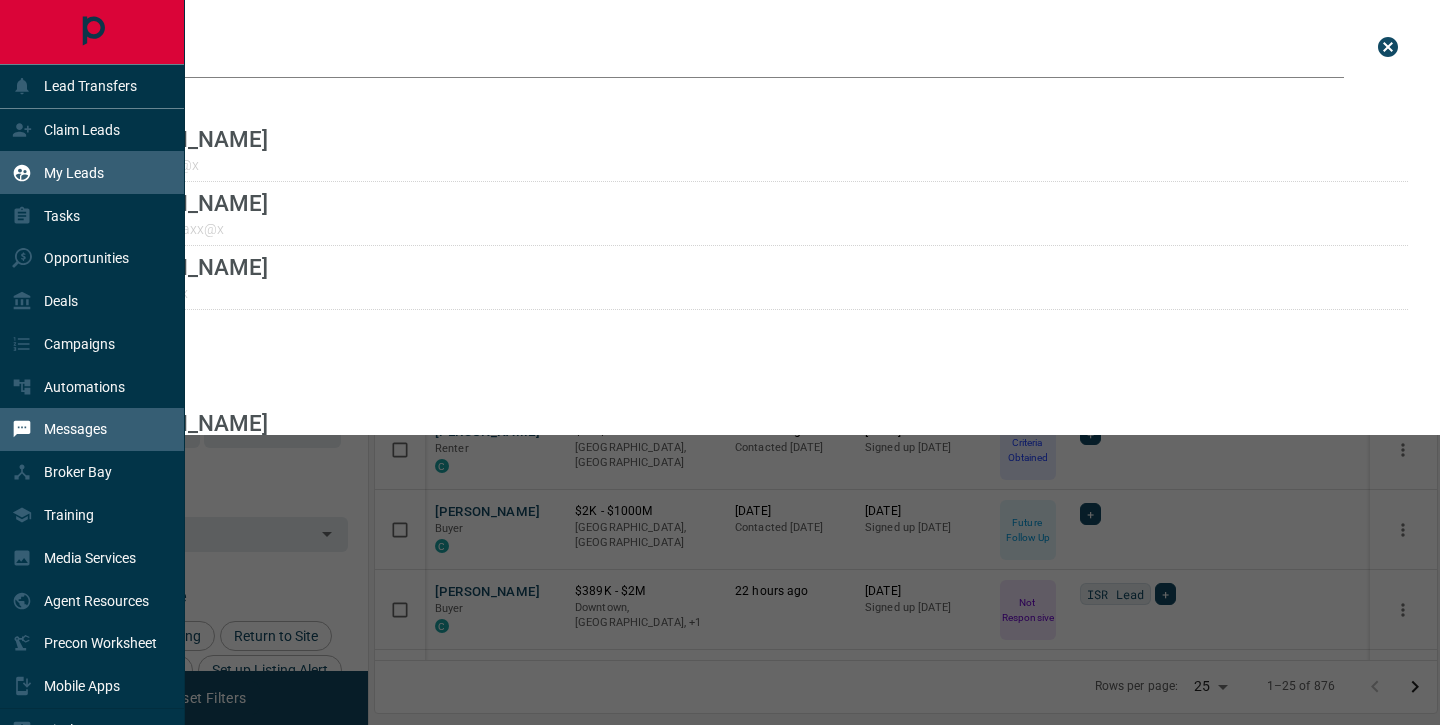 click on "Messages" at bounding box center [59, 429] 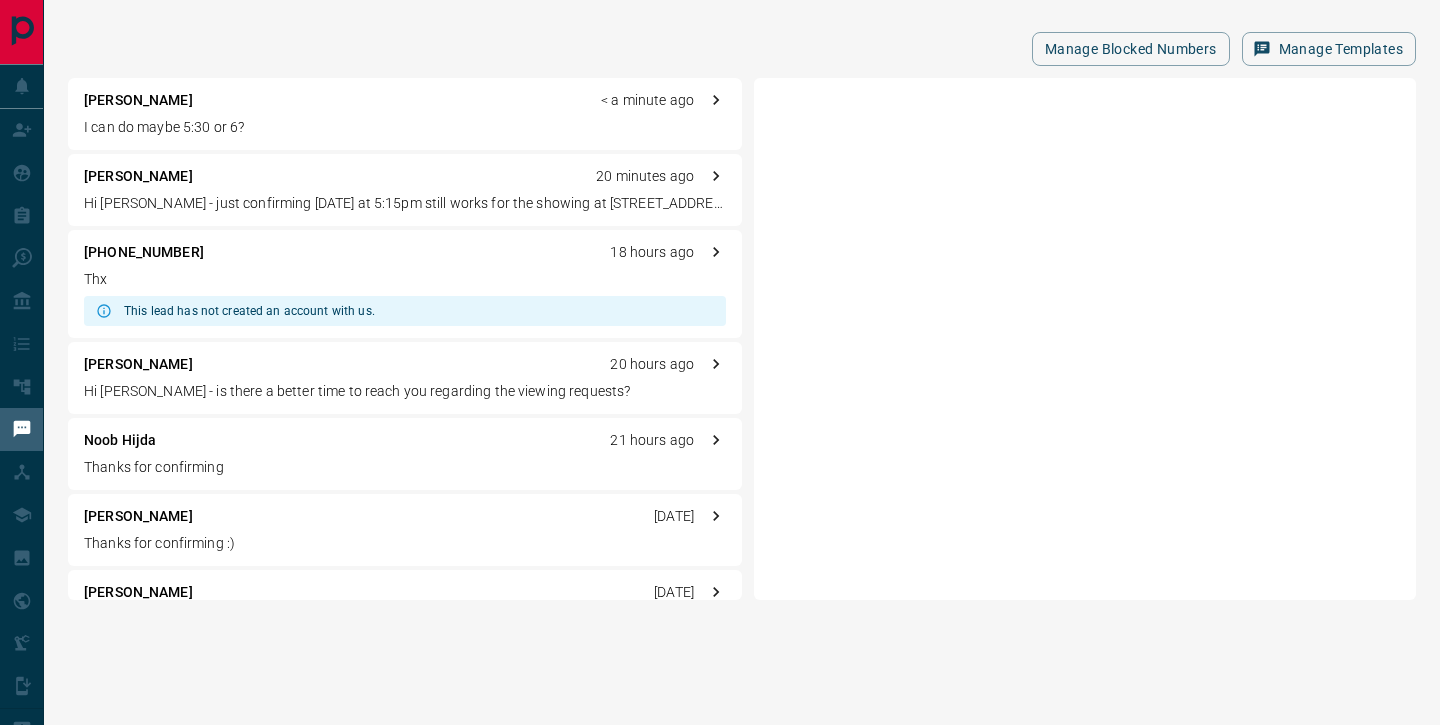 click on "I can do maybe 5:30 or 6?" at bounding box center [405, 127] 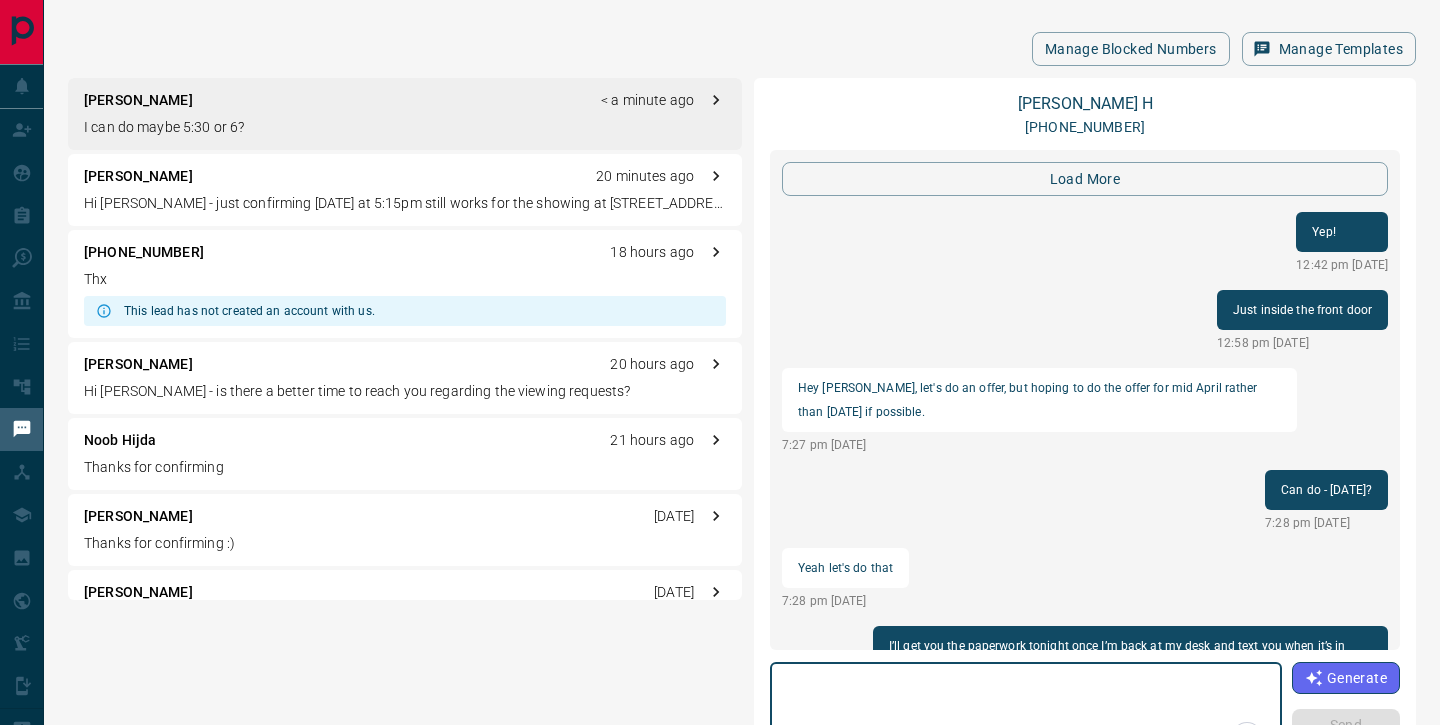 scroll, scrollTop: 2402, scrollLeft: 0, axis: vertical 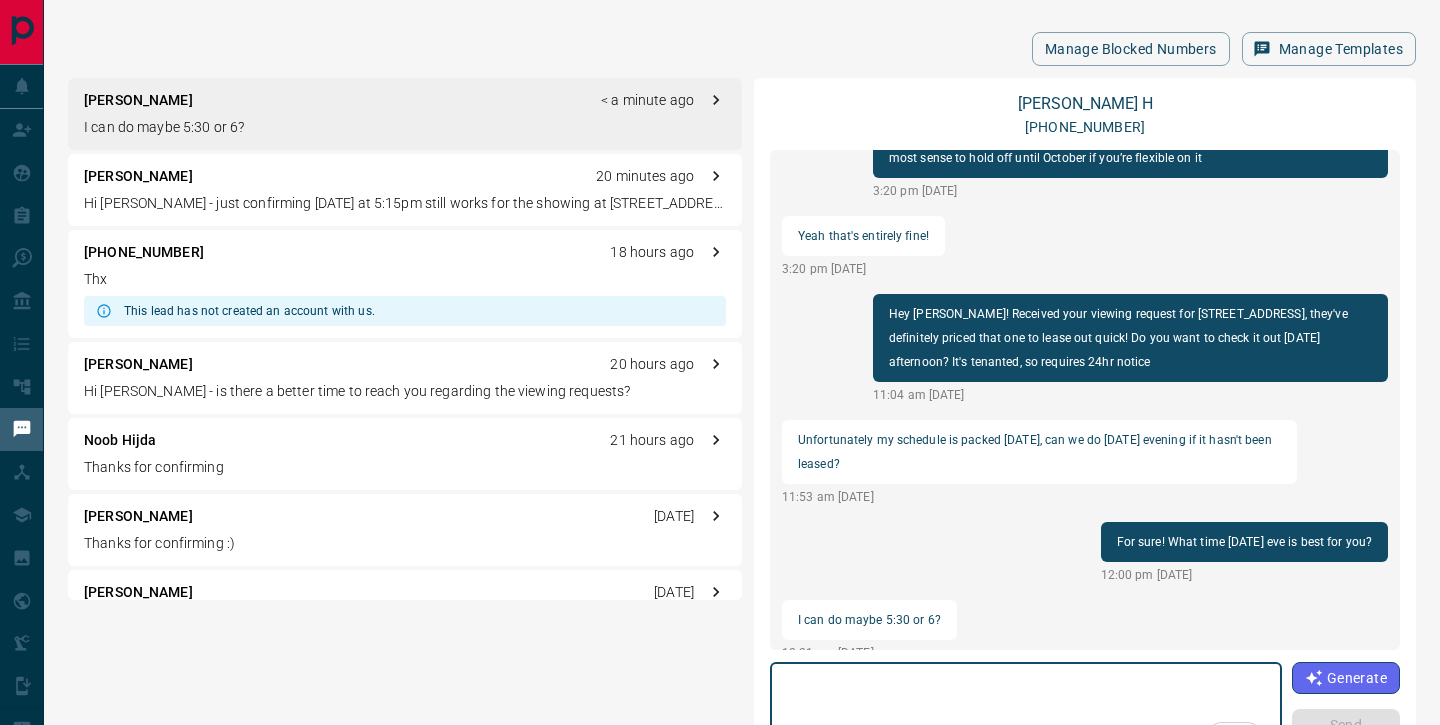 click on "[PERSON_NAME] [PHONE_NUMBER] load more Yep! 12:42 pm [DATE] Just inside the front door 12:58 pm [DATE] Hey [PERSON_NAME], let's do an offer, but hoping to do the offer for mid April rather than [DATE] if possible. 7:27 pm [DATE] Can do - [DATE]? 7:28 pm [DATE] Yeah let's do that 7:28 pm [DATE] I’ll get you the paperwork tonight once I’m back at my desk and text you when it’s in your inbox. Do you mind preemptively also emailing your latest pay stub? I feel like by now another pay window has passed since I last got the docs 7:30 pm [DATE] Yup I'll get that emailed out to you tonight 7:30 pm [DATE] Hey [PERSON_NAME] - so sorry for the late note, I've sent the documents for signing
No stress if they're signed [DATE] at this point 10:04 pm [DATE] 👍​ to “ Hey [PERSON_NAME] - so sorry for the late note, I've sent the documents for signing
No stress if they're signed [DATE] at this point ” 10:34 pm [DATE] 1:14 pm [DATE] 3:47 pm [DATE] 3:50 pm [DATE] * ​ Send" at bounding box center [1085, 479] 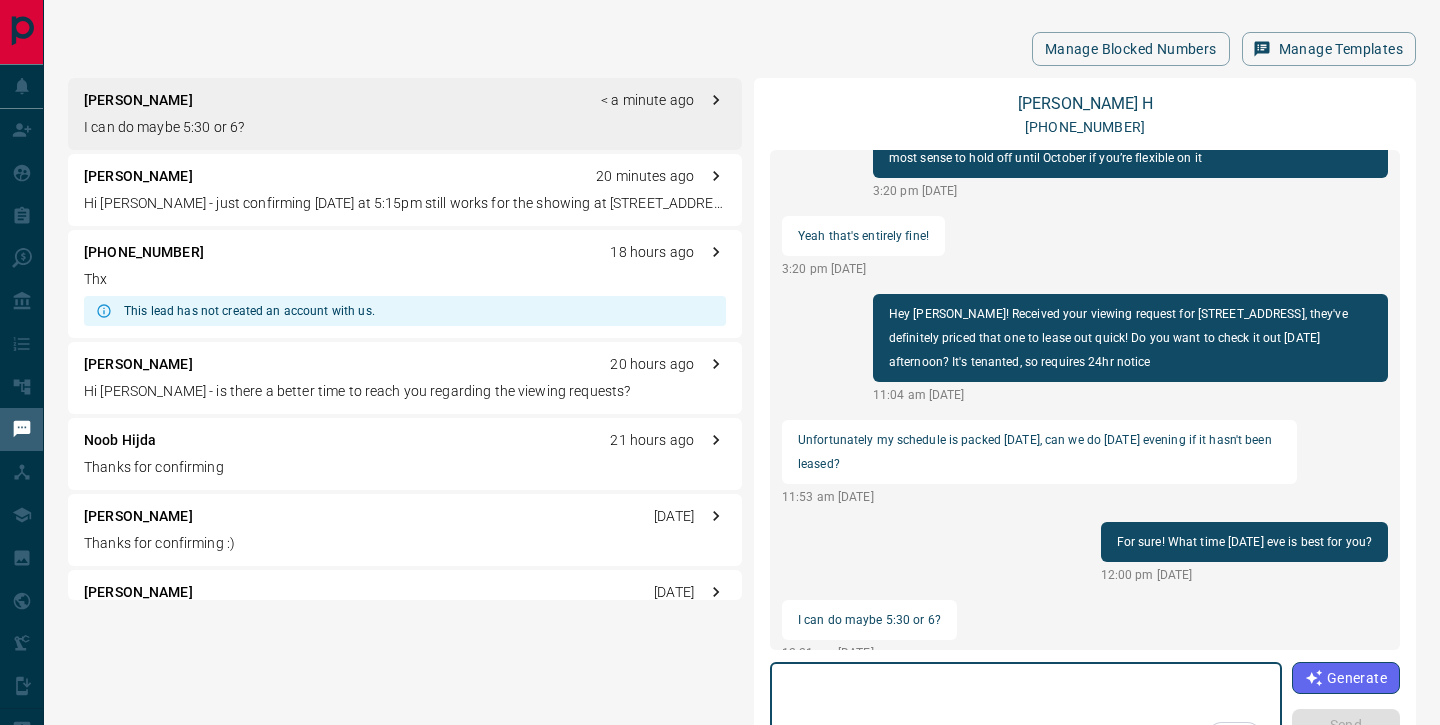 click at bounding box center [1026, 713] 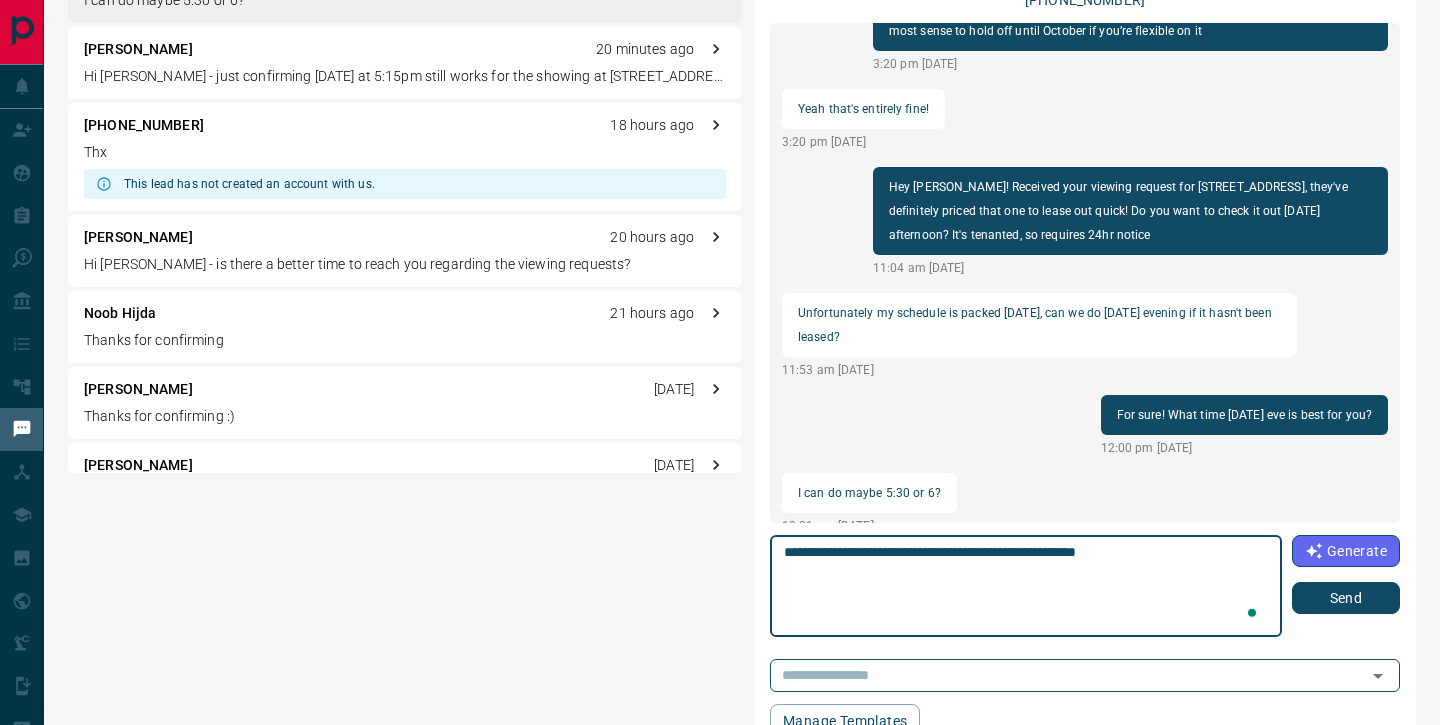 scroll, scrollTop: 126, scrollLeft: 0, axis: vertical 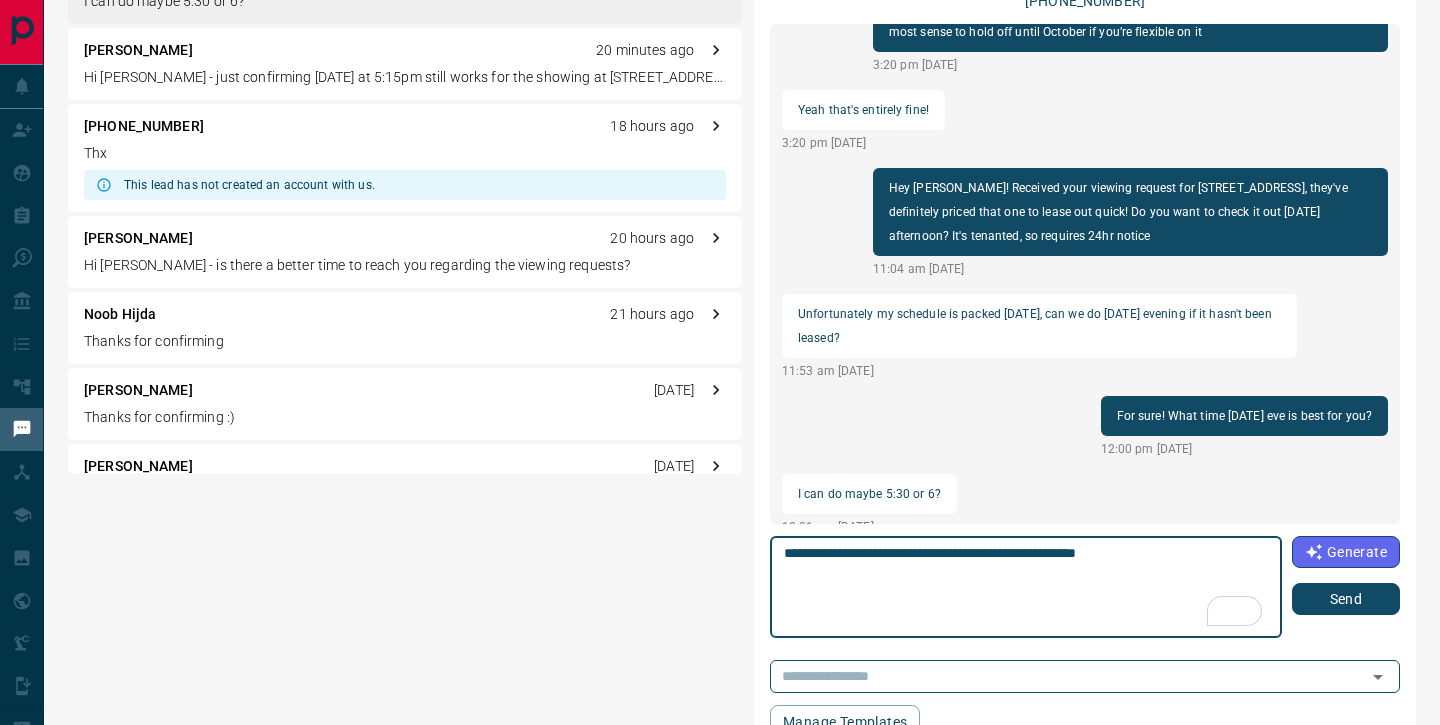 type on "**********" 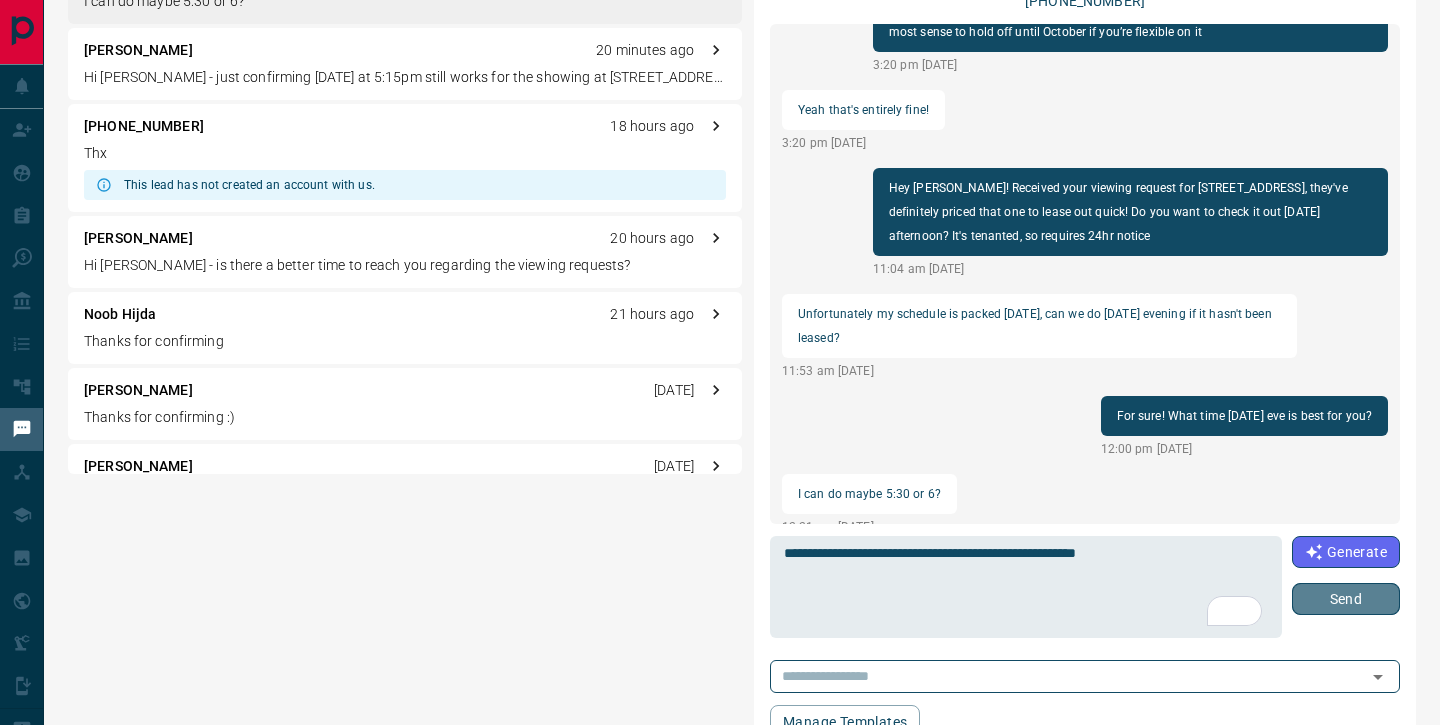 click on "Send" at bounding box center (1346, 599) 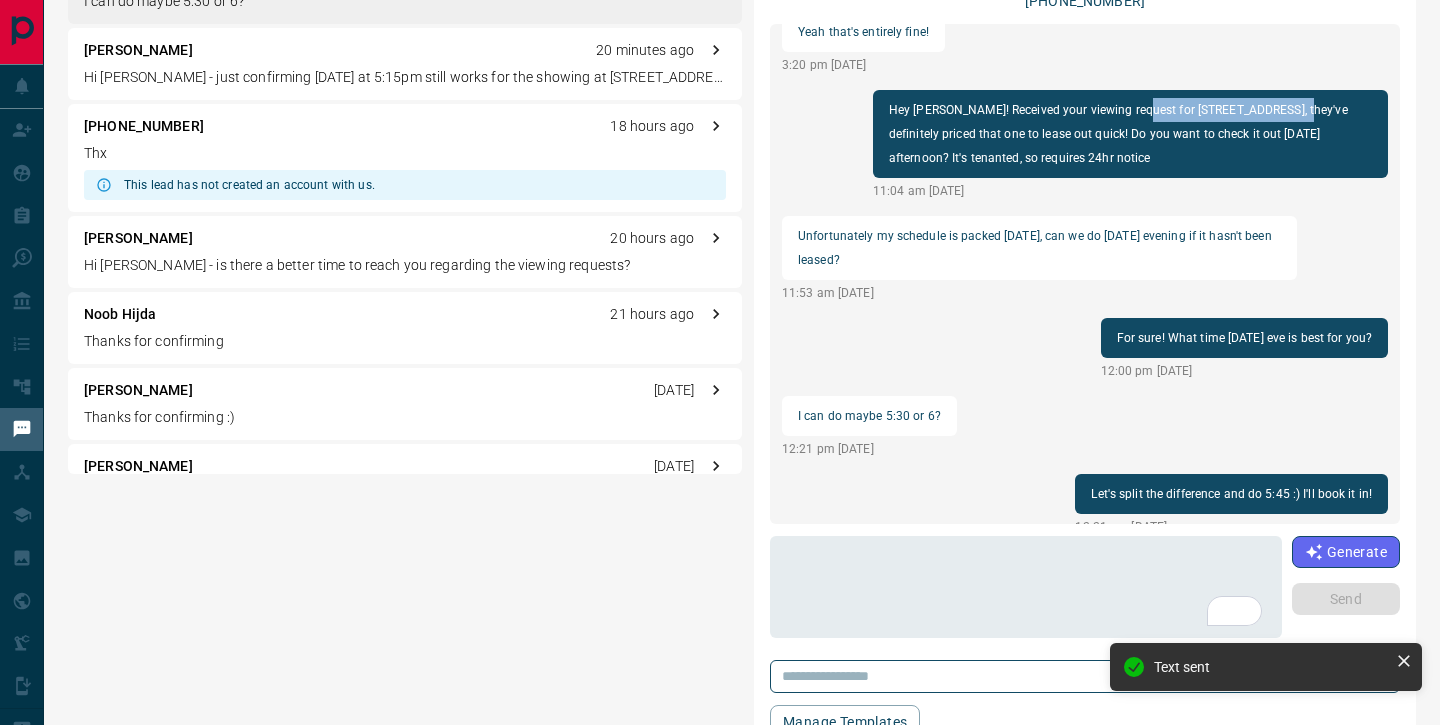 drag, startPoint x: 1135, startPoint y: 87, endPoint x: 1283, endPoint y: 88, distance: 148.00337 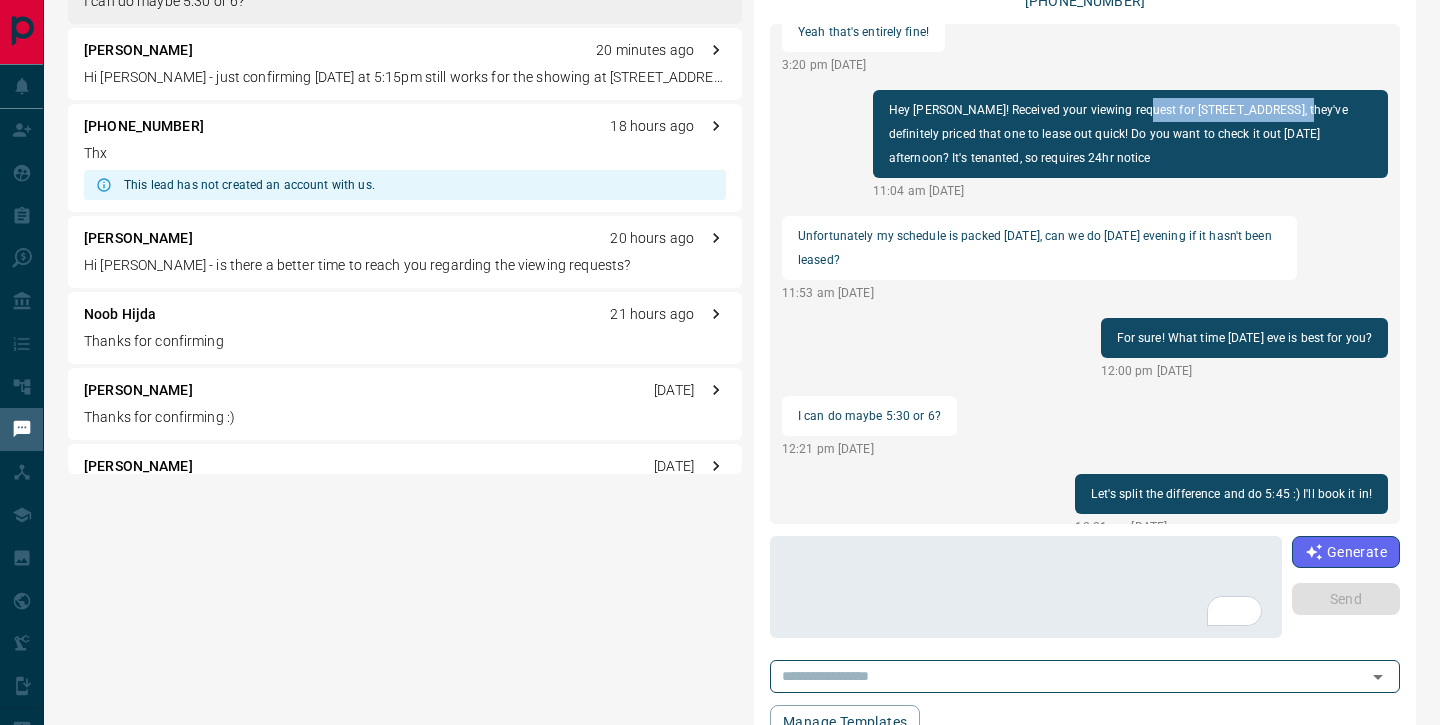 scroll, scrollTop: 0, scrollLeft: 0, axis: both 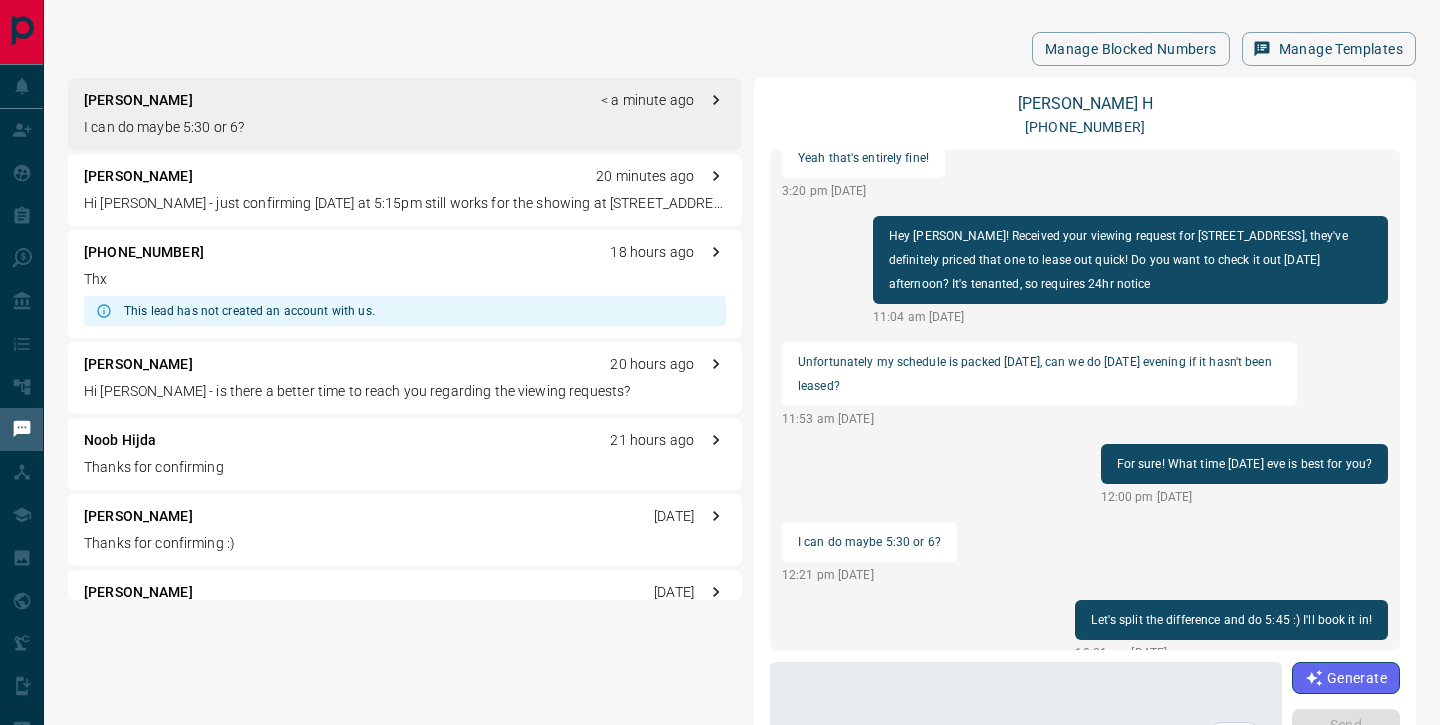 click on "I can do maybe 5:30 or 6?" at bounding box center [405, 127] 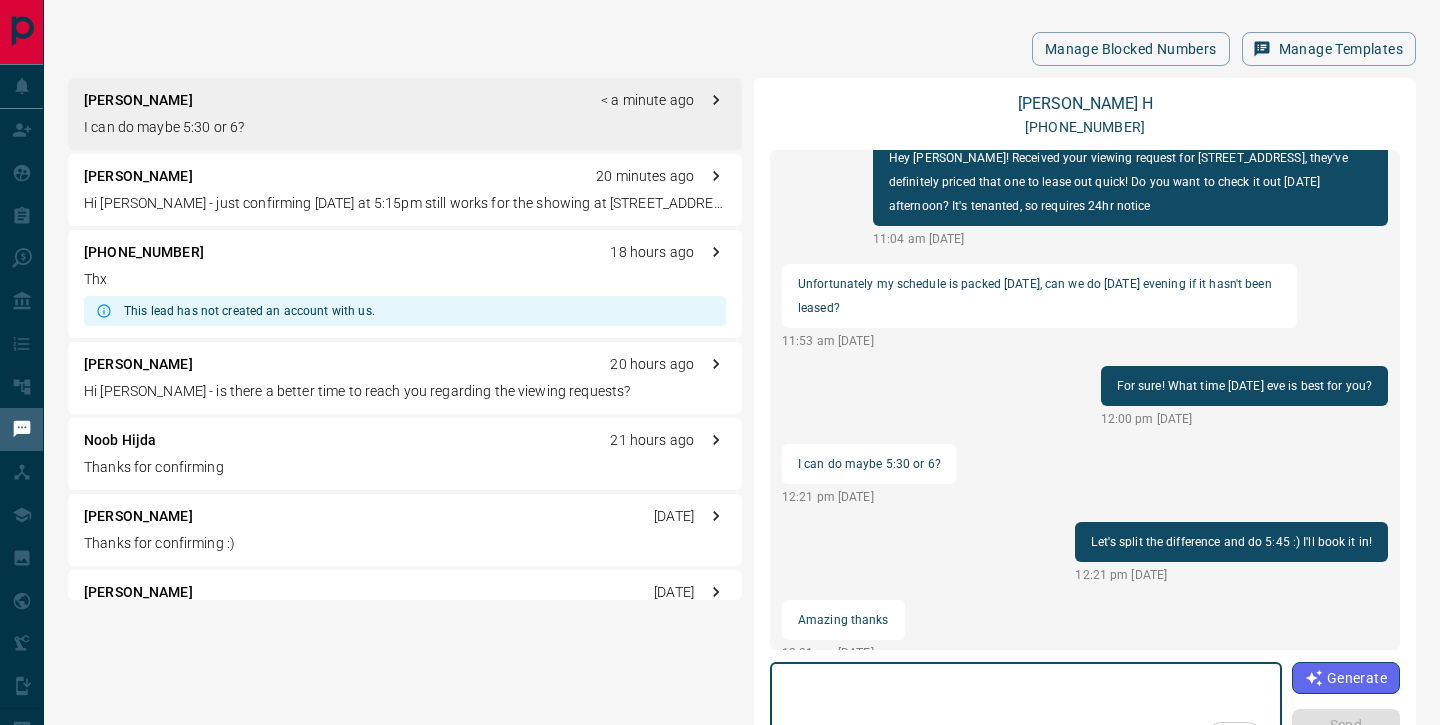 click at bounding box center (1025, 713) 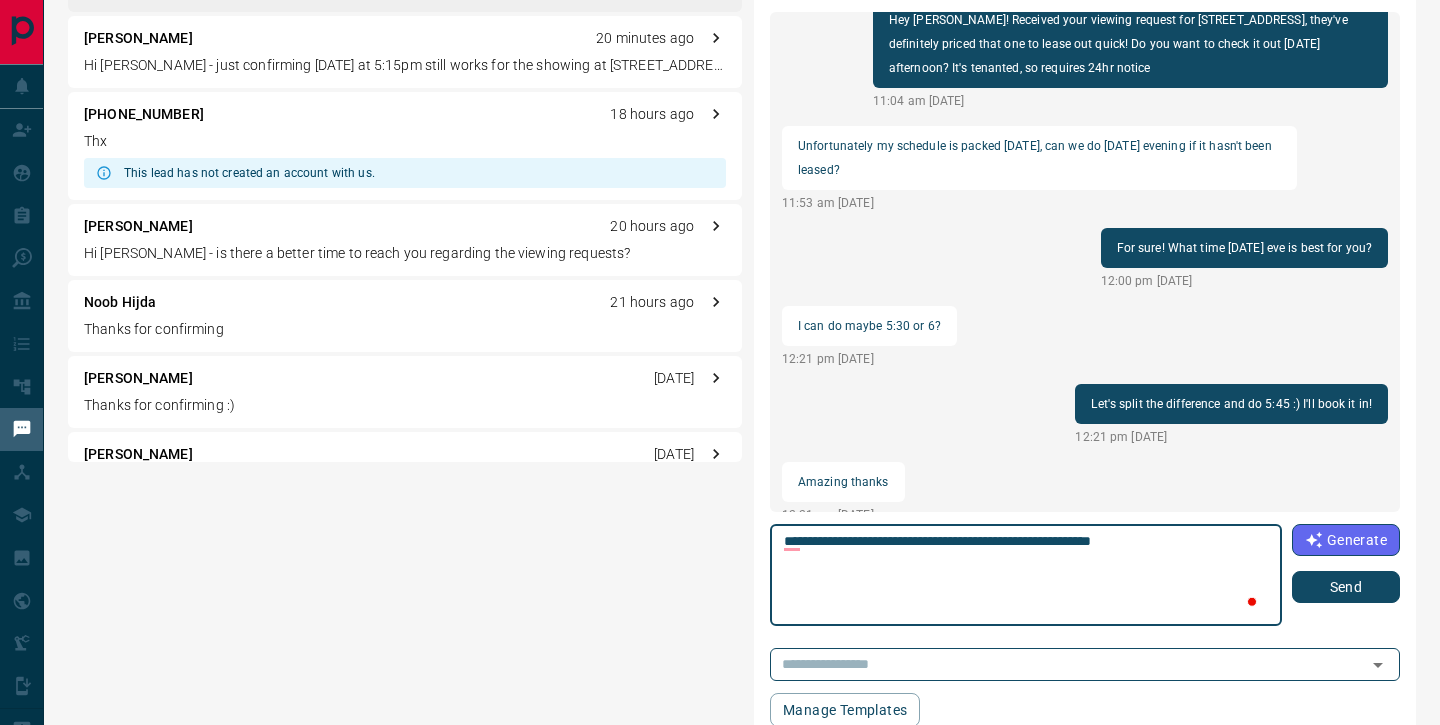 scroll, scrollTop: 175, scrollLeft: 0, axis: vertical 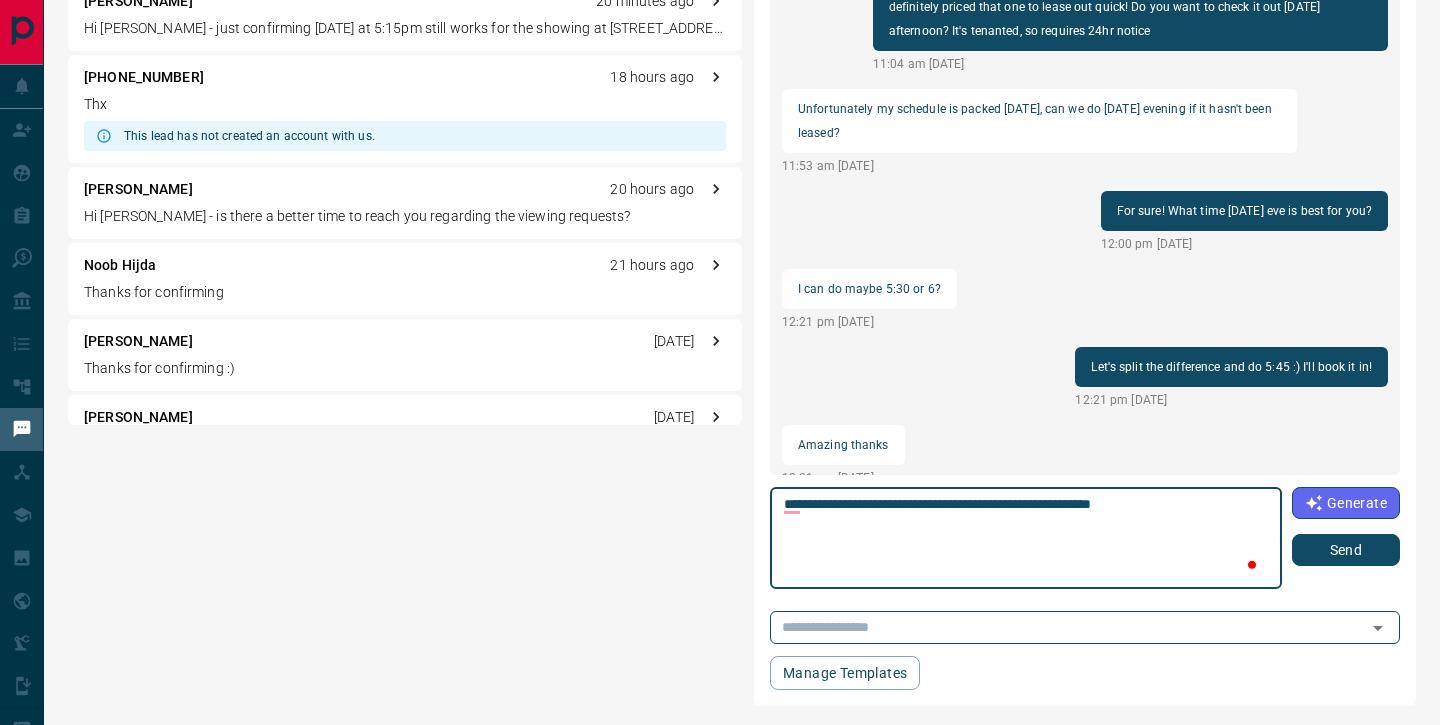 type on "**********" 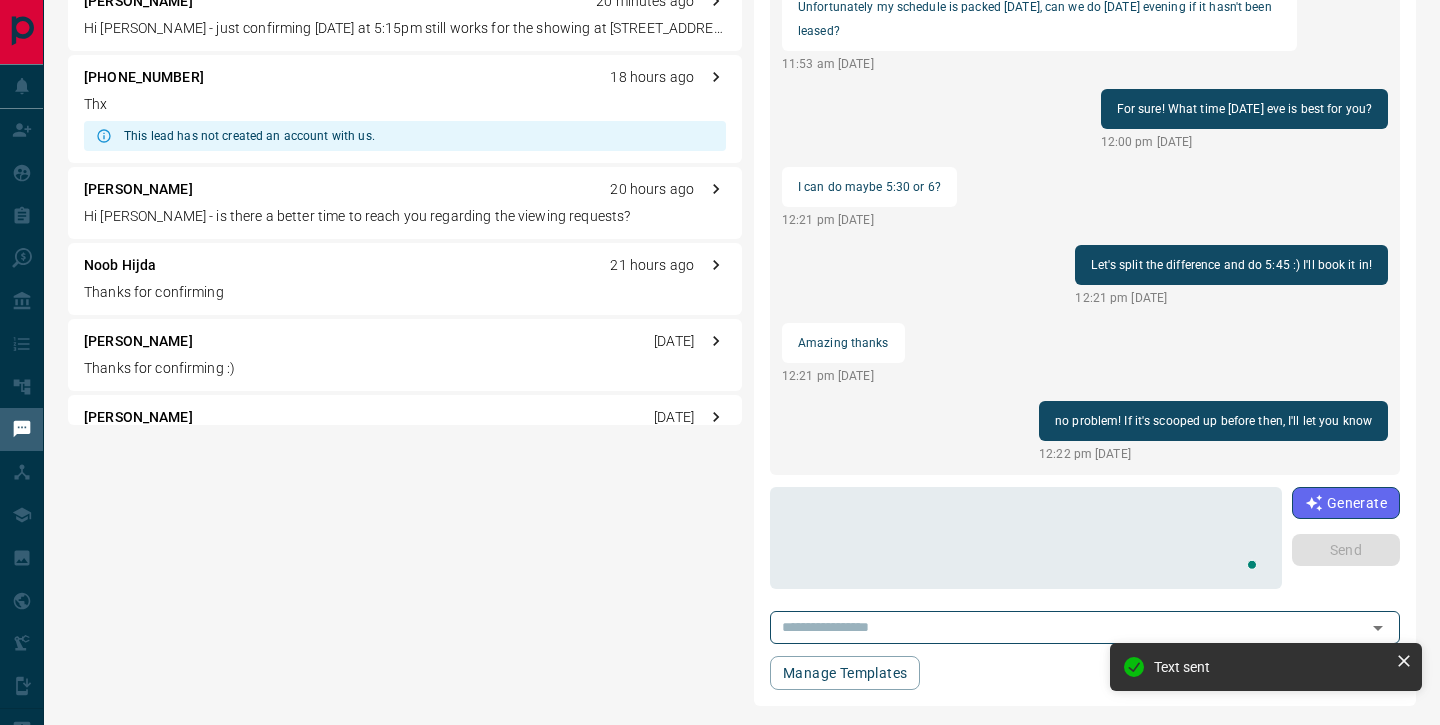 scroll, scrollTop: 2378, scrollLeft: 0, axis: vertical 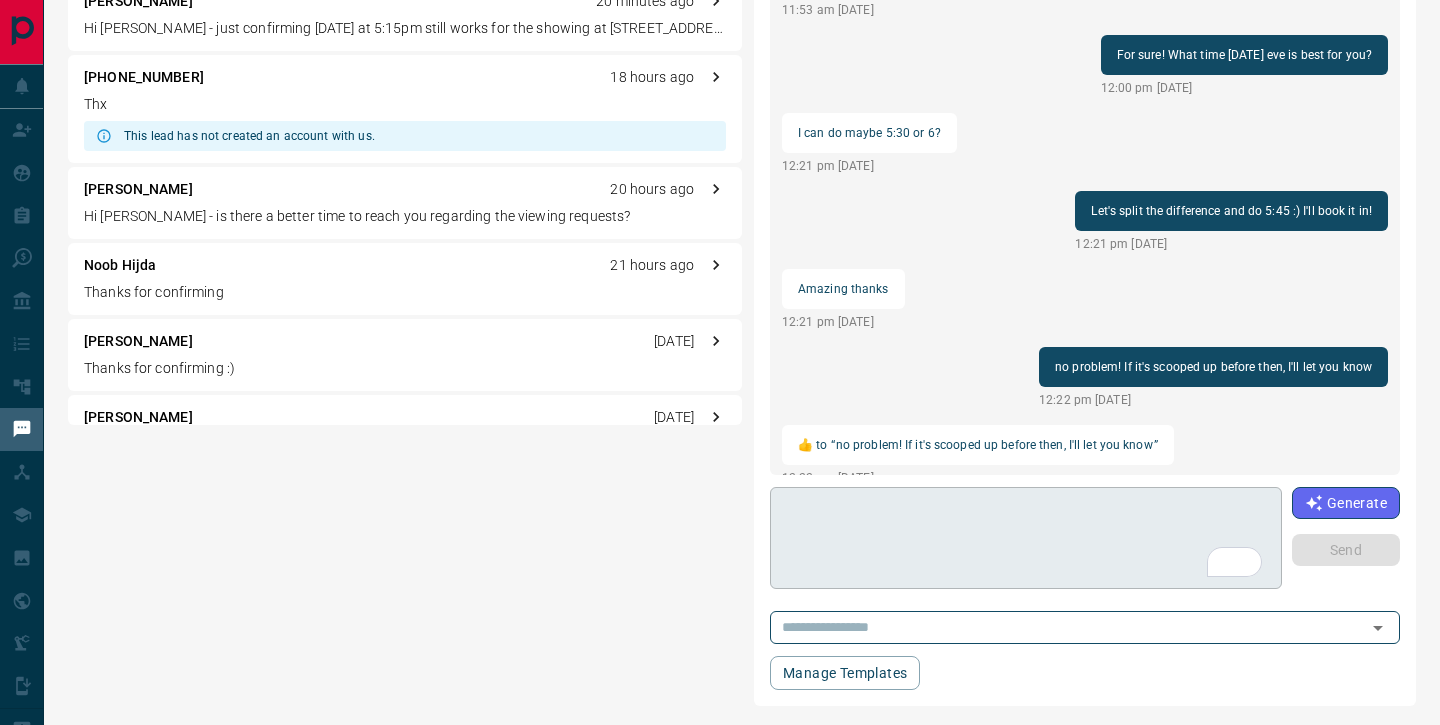 click at bounding box center [1025, 538] 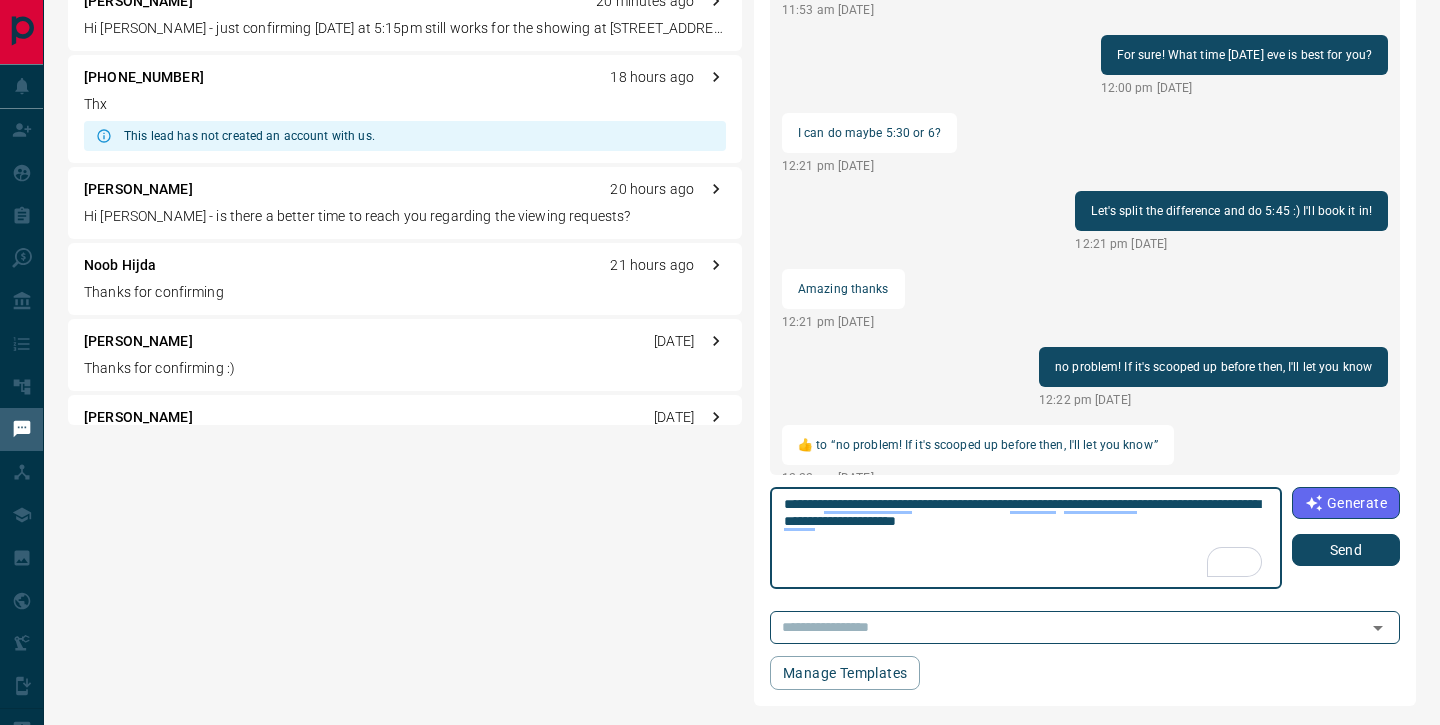 type on "**********" 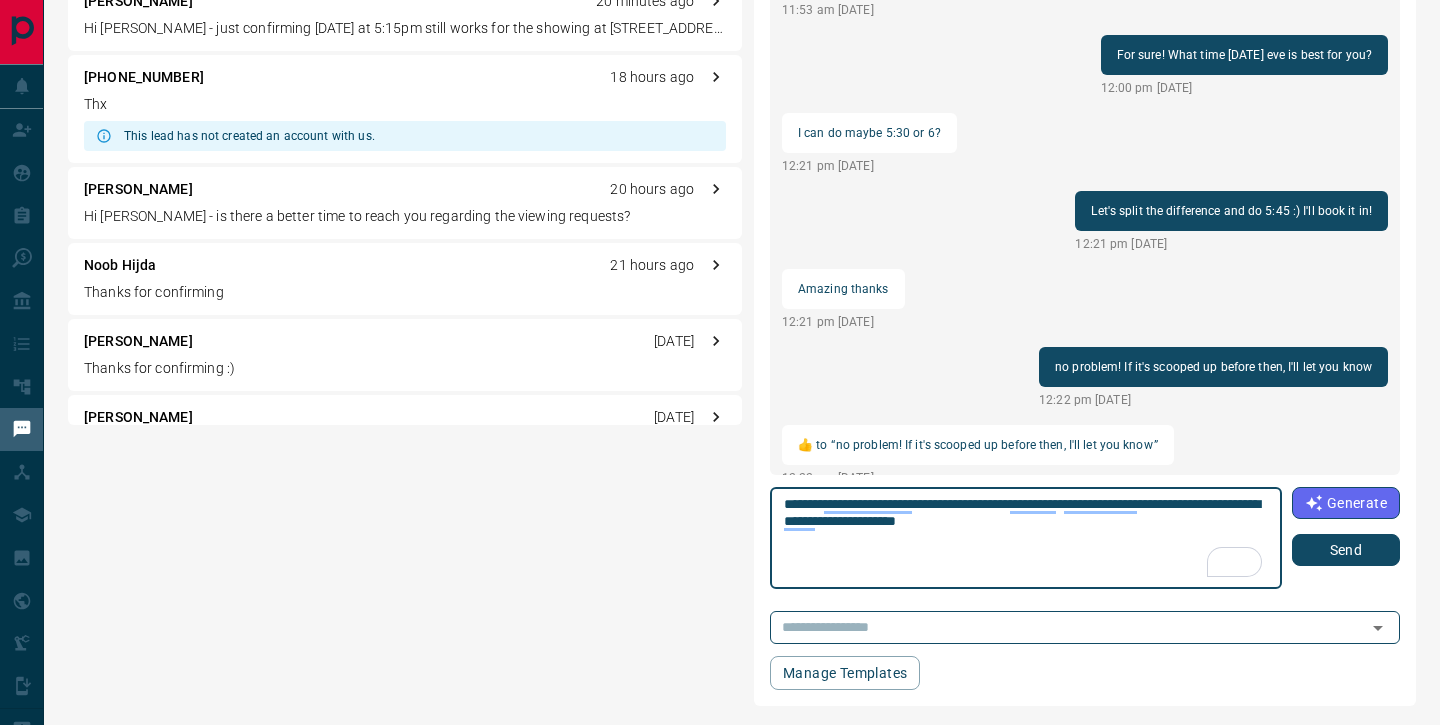 click on "**********" at bounding box center [1025, 538] 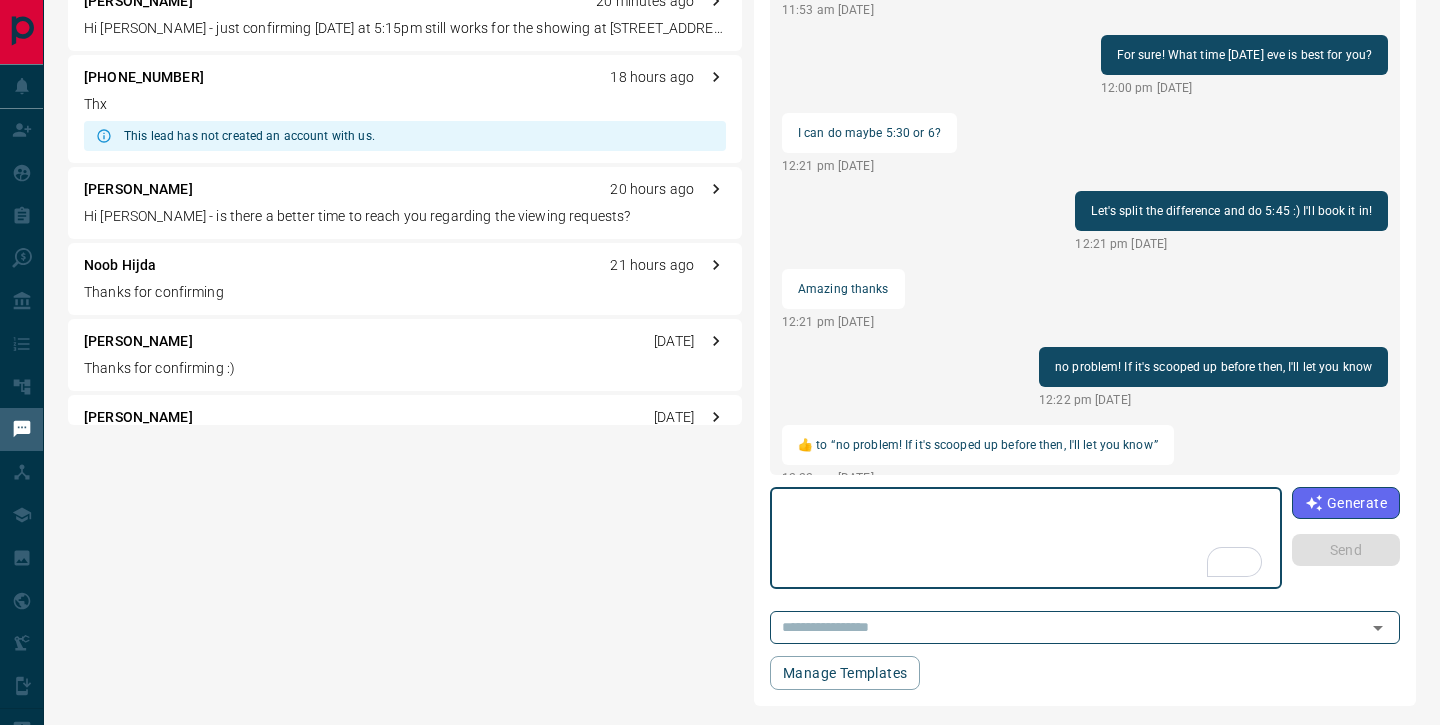 type 